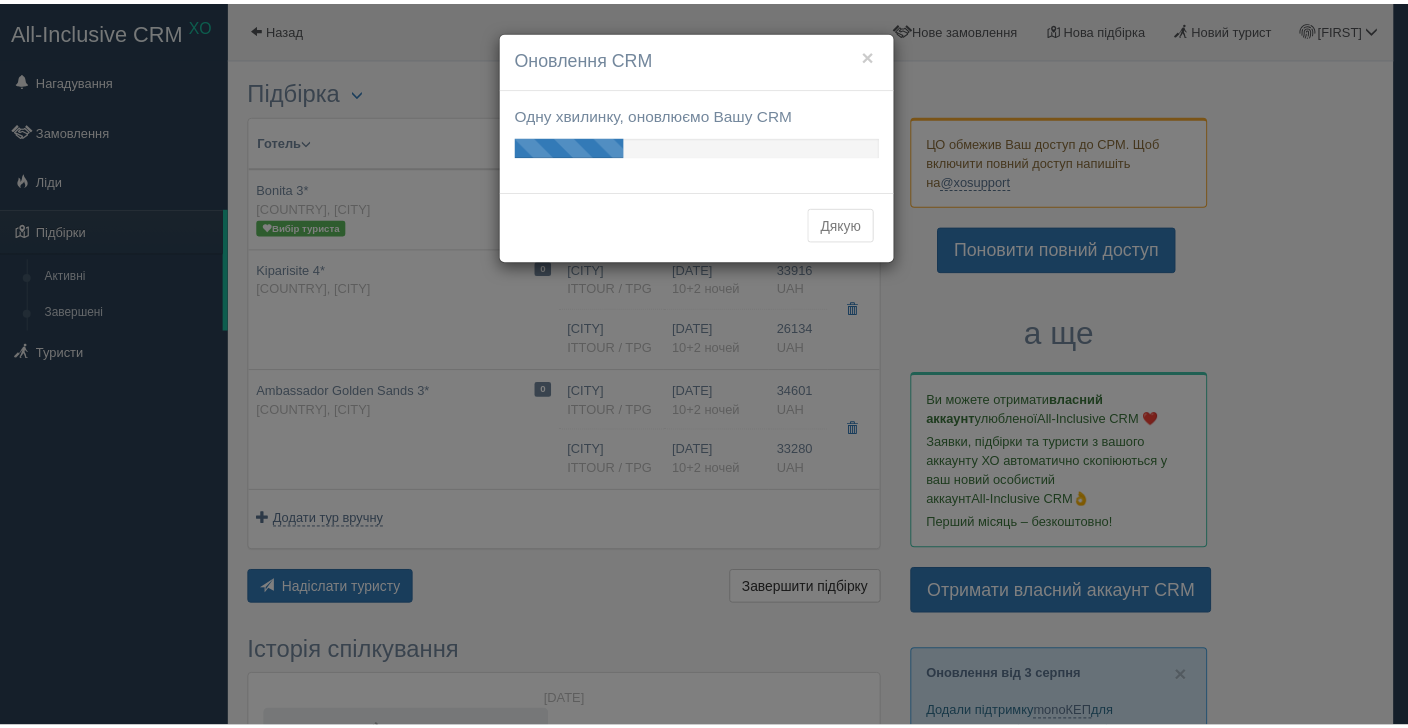 scroll, scrollTop: 0, scrollLeft: 0, axis: both 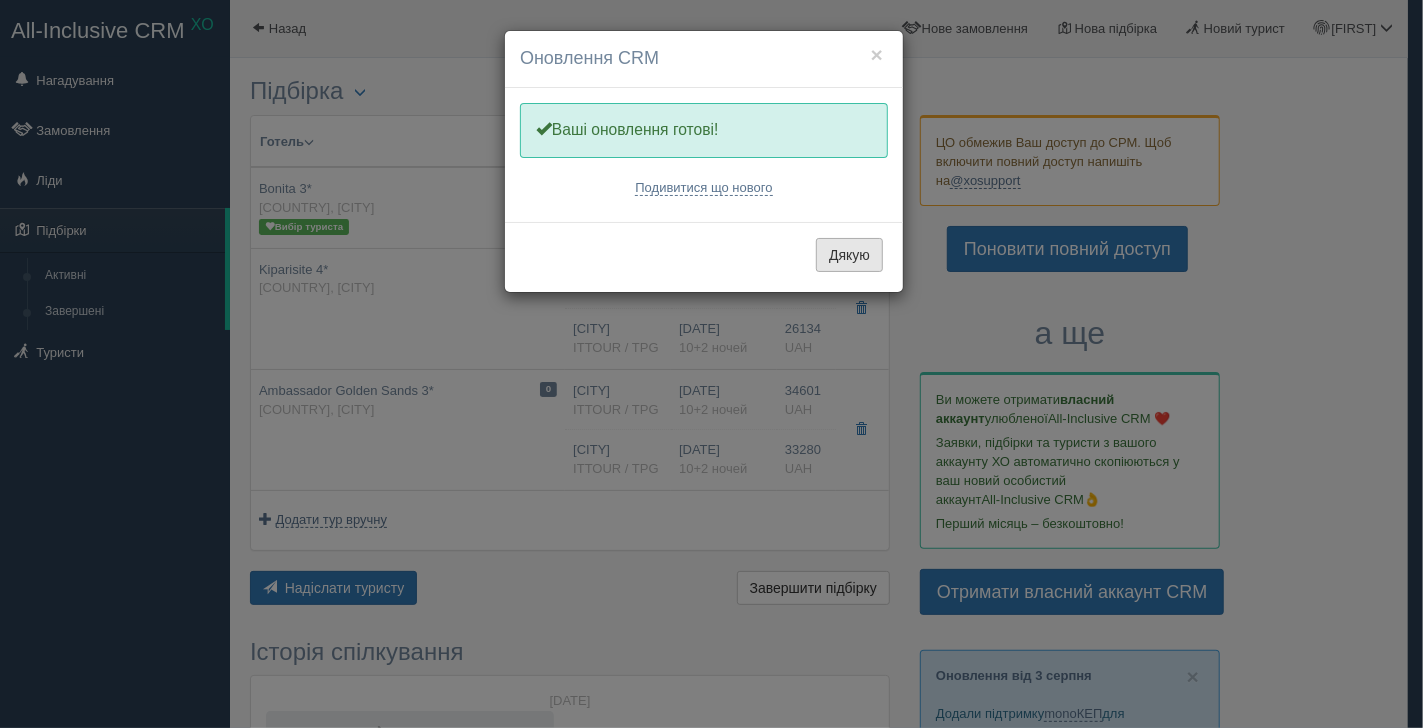 click on "Дякую" at bounding box center [849, 255] 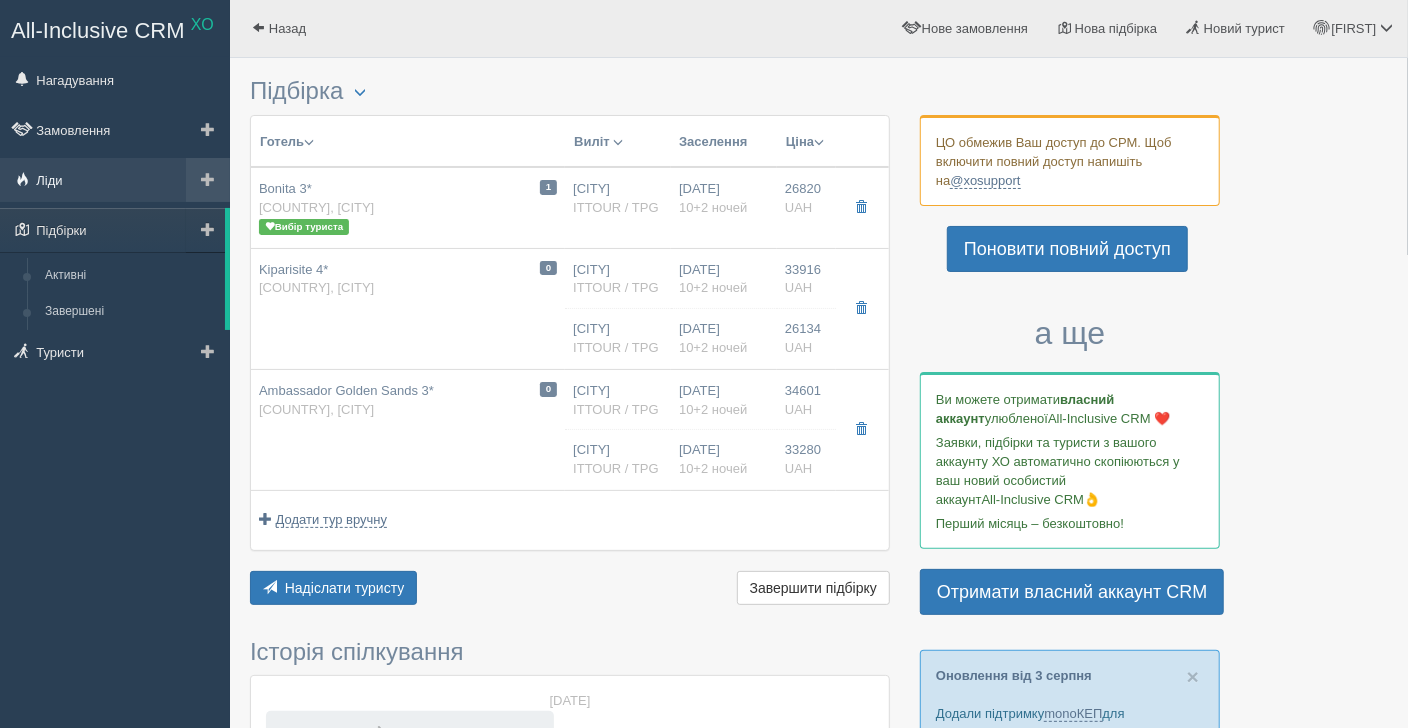 click on "Ліди" at bounding box center [115, 180] 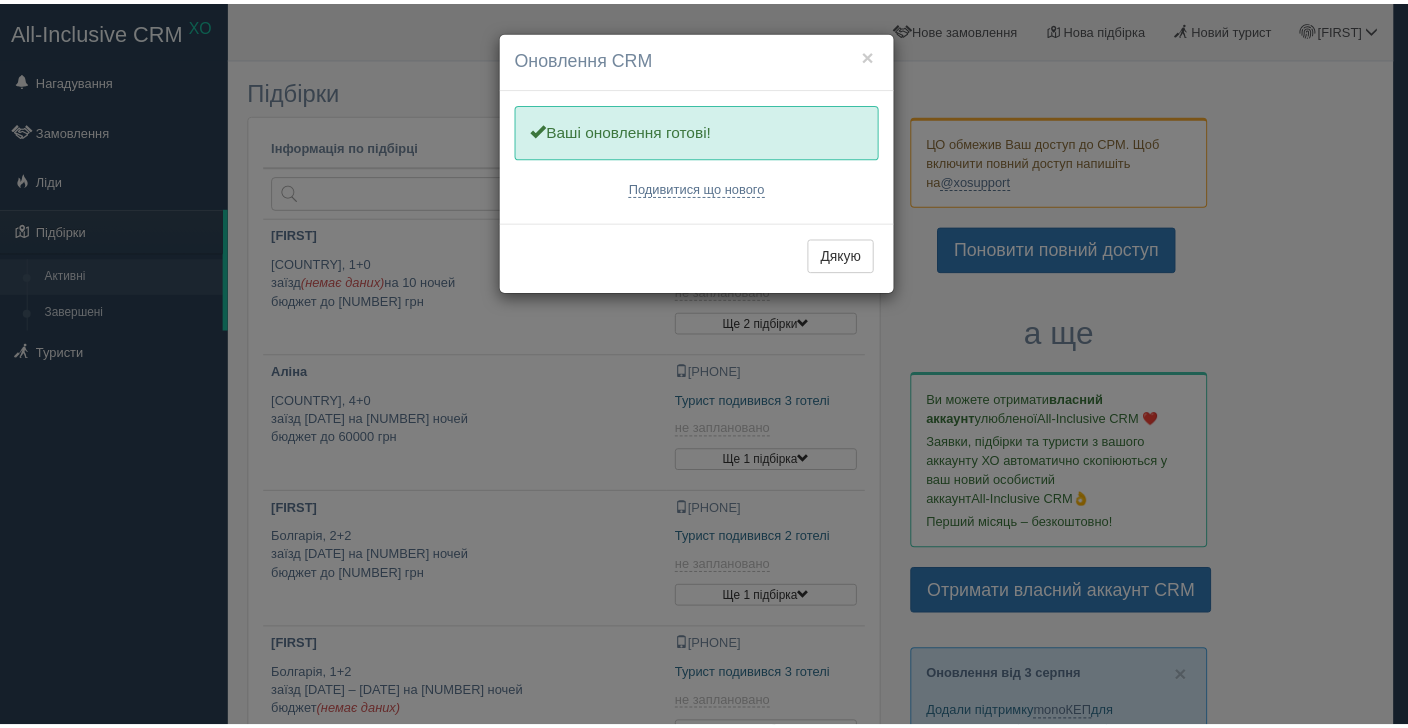 scroll, scrollTop: 0, scrollLeft: 0, axis: both 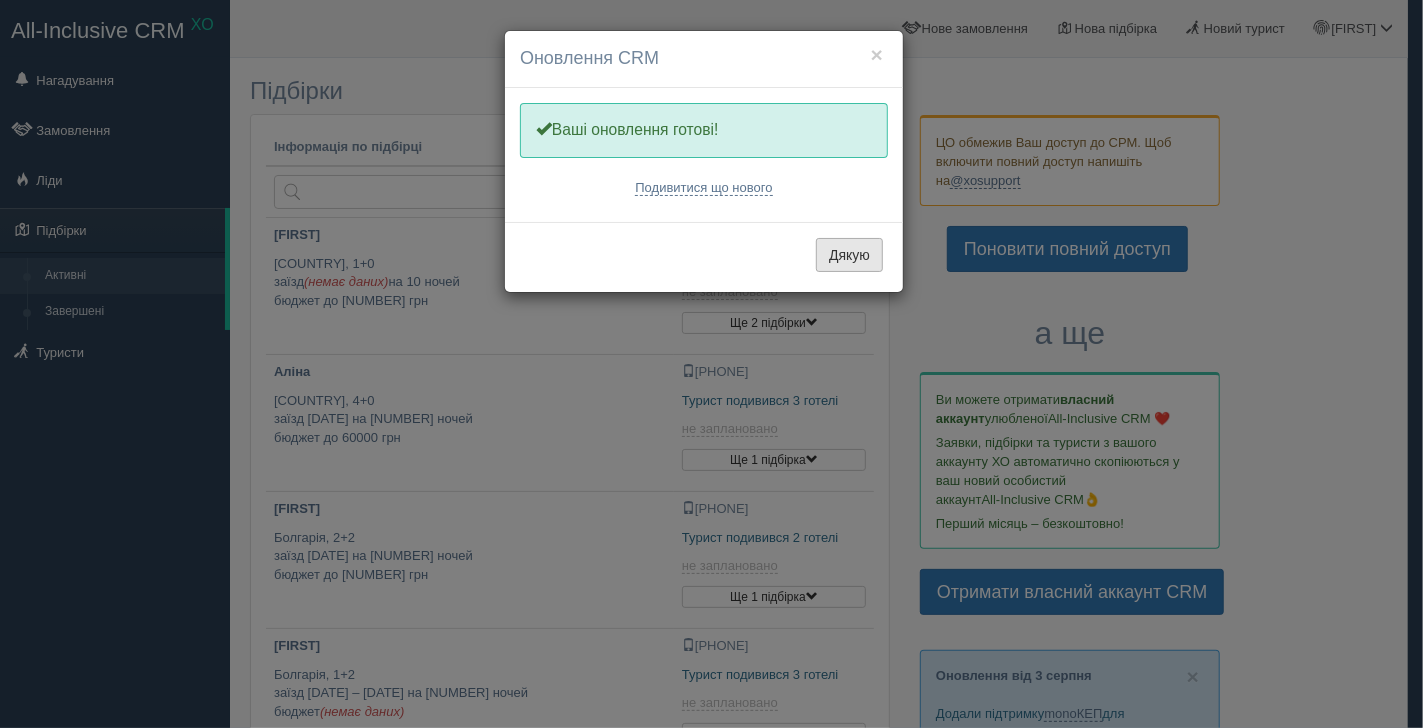 click on "Дякую" at bounding box center (849, 255) 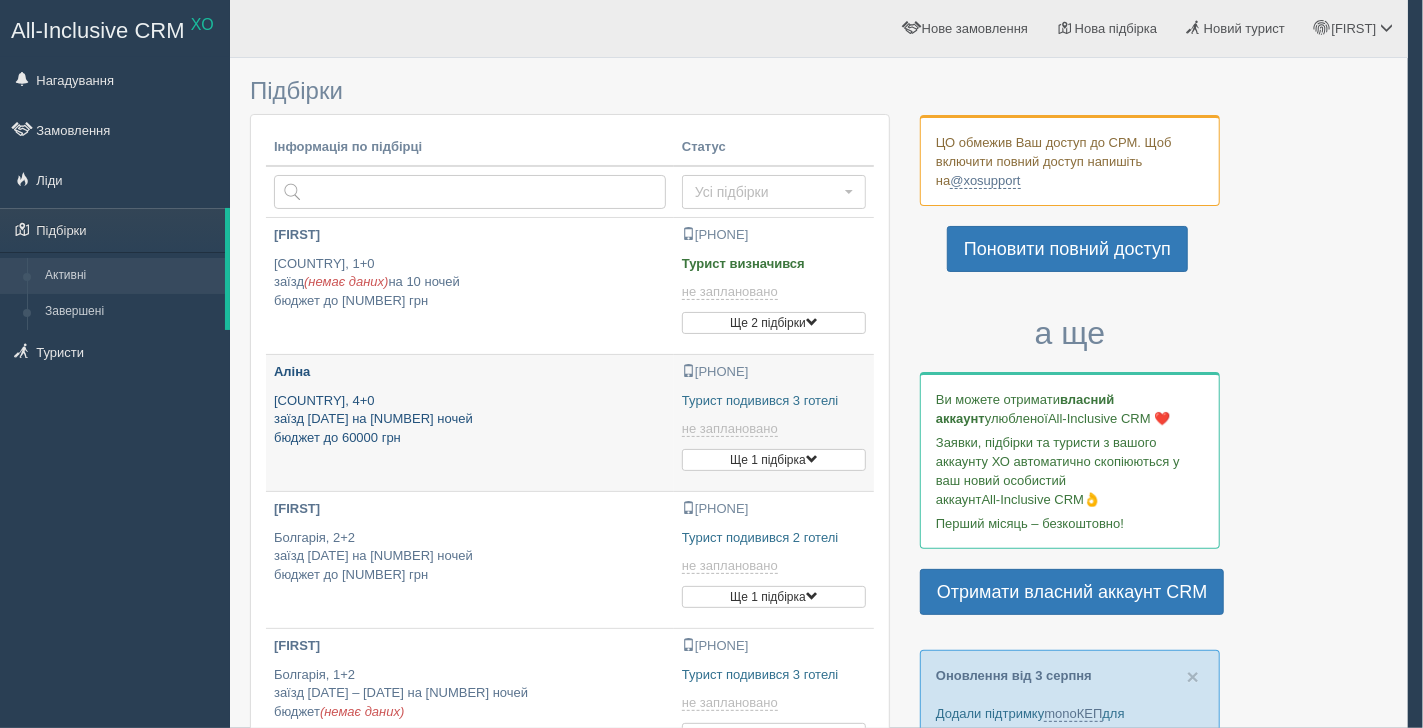 type on "[DATE] [TIME]" 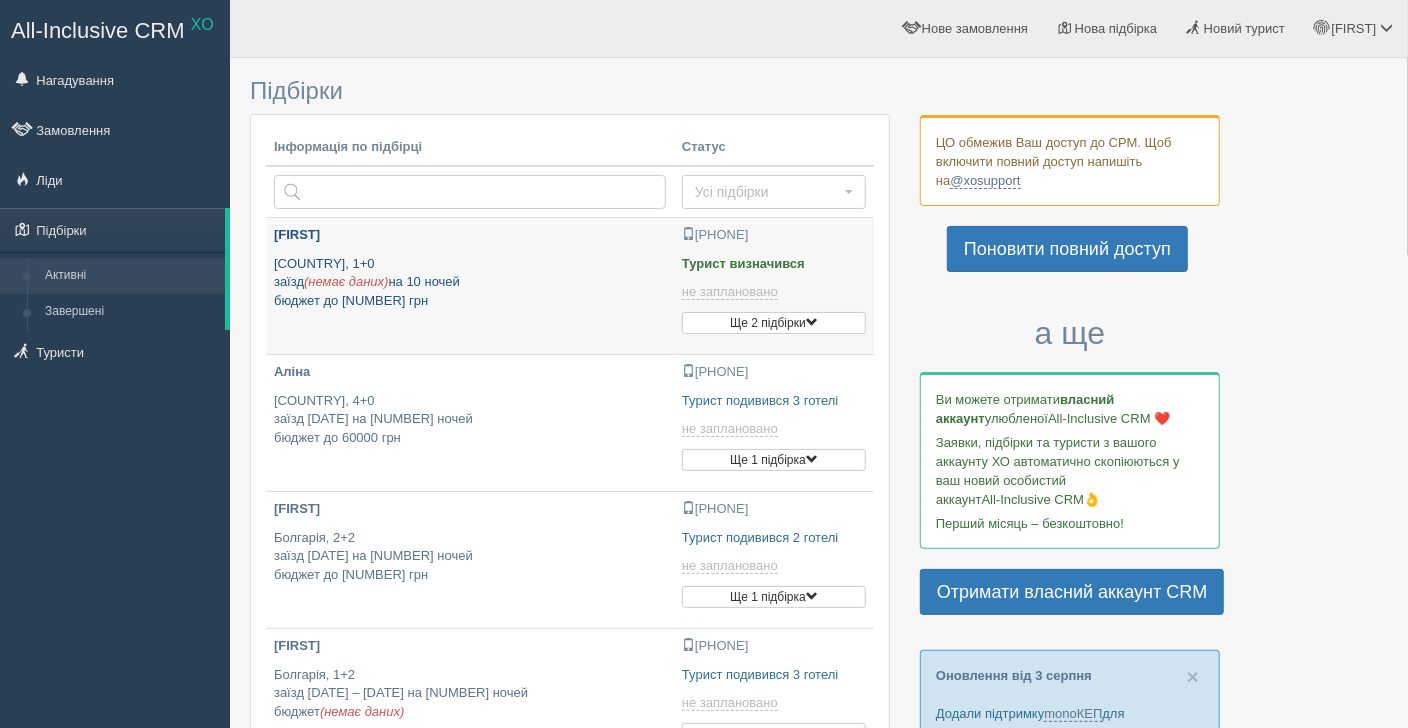 click on "Болгарія, 1+0 заїзд  (немає даних)  на 10 ночей бюджет до 35000 грн" at bounding box center (470, 283) 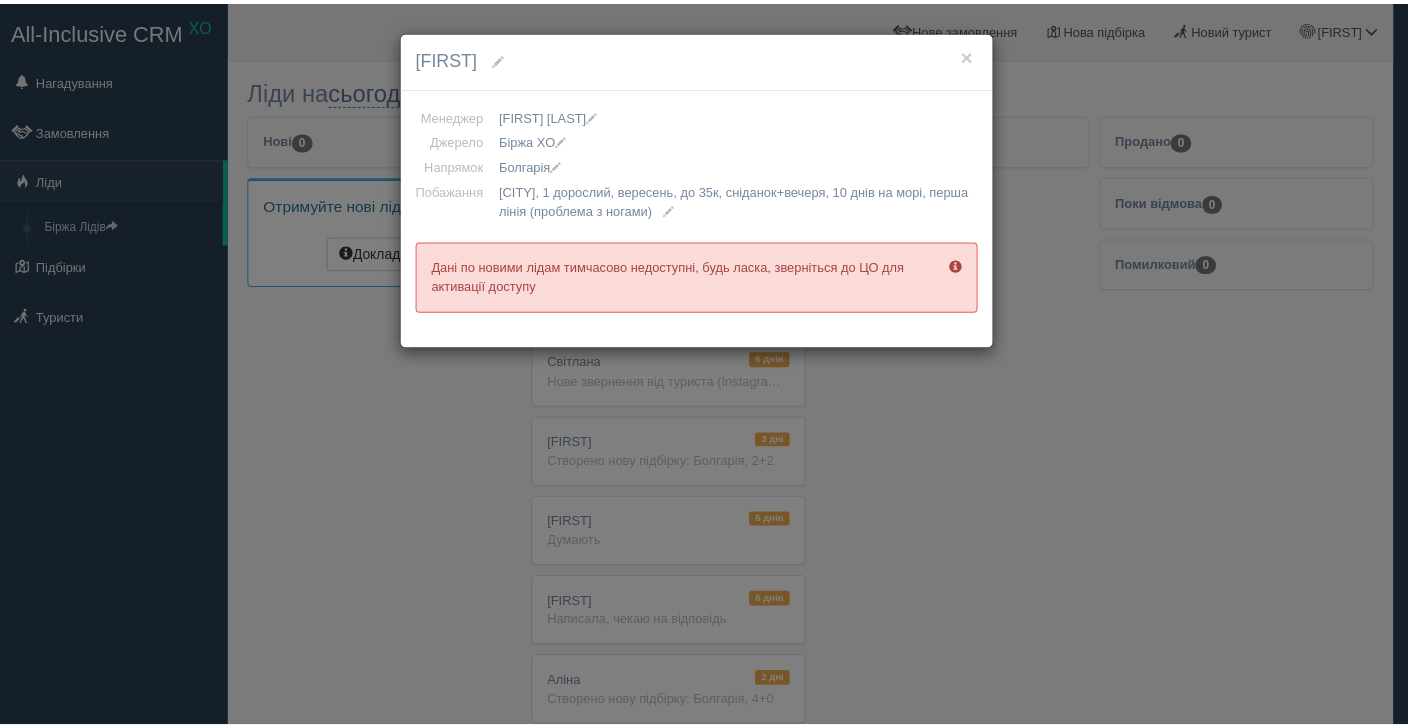 scroll, scrollTop: 762, scrollLeft: 0, axis: vertical 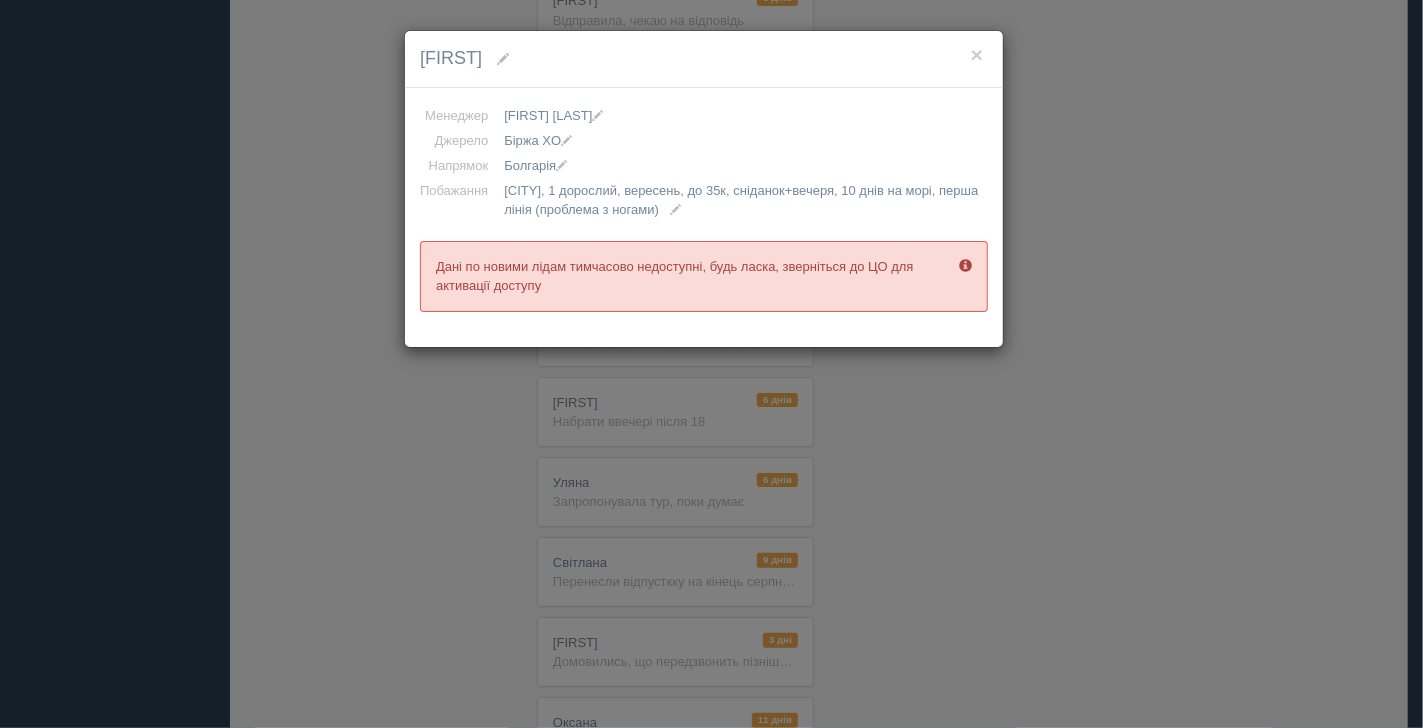 click on "×
Жанна
Менеджер
Анна Дарда
Екатерина Гайдученко
Олександра Дікунова
Олена Кравцова
Анна Дарда
Анна Дарда
Екатерина Гайдученко
Олександра Дікунова
Олена Кравцова
Анна Дарда
Джерело
Facebook
Instagram
Telegram
TikTok
Viber
YouTube
Біржа XO
Веб-сайт
Дзвінок
З вулиці
Інше джерело
Постійний турист
Постійний турист
Сайт" at bounding box center (711, 364) 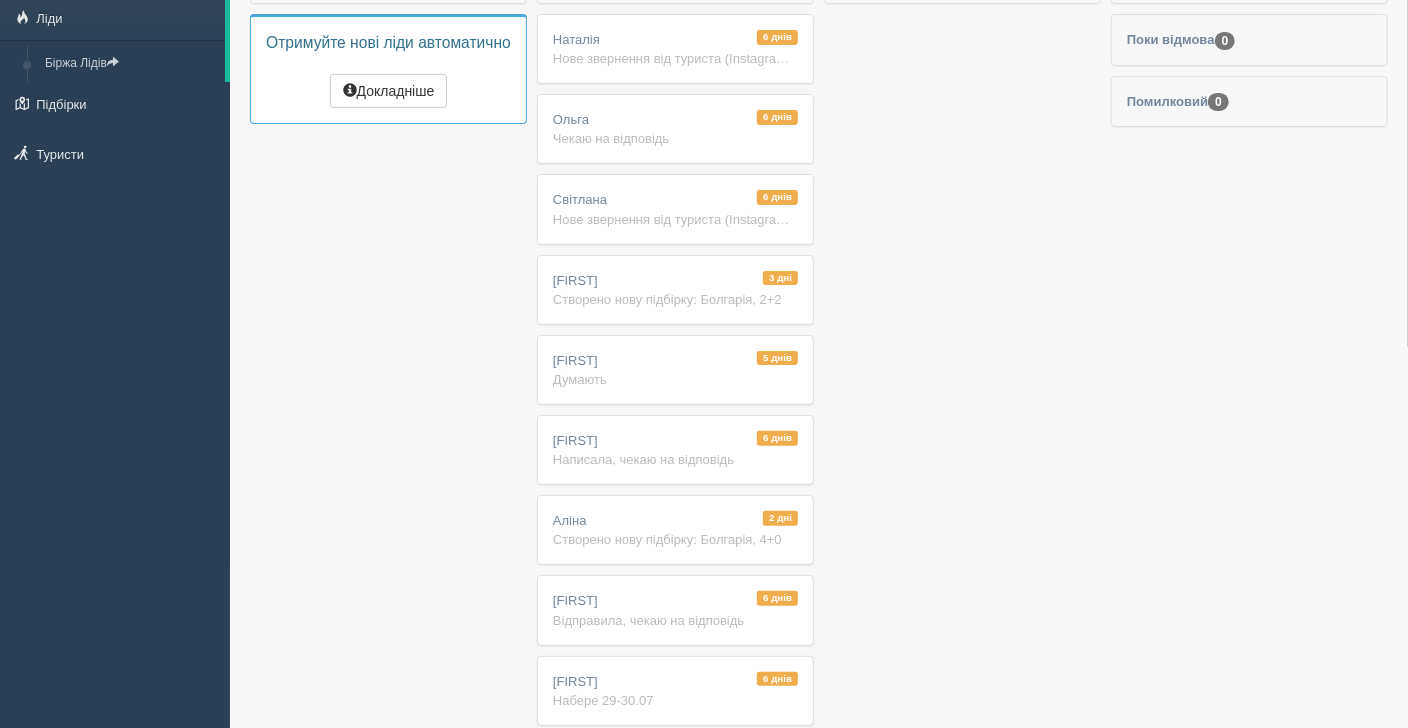 scroll, scrollTop: 151, scrollLeft: 0, axis: vertical 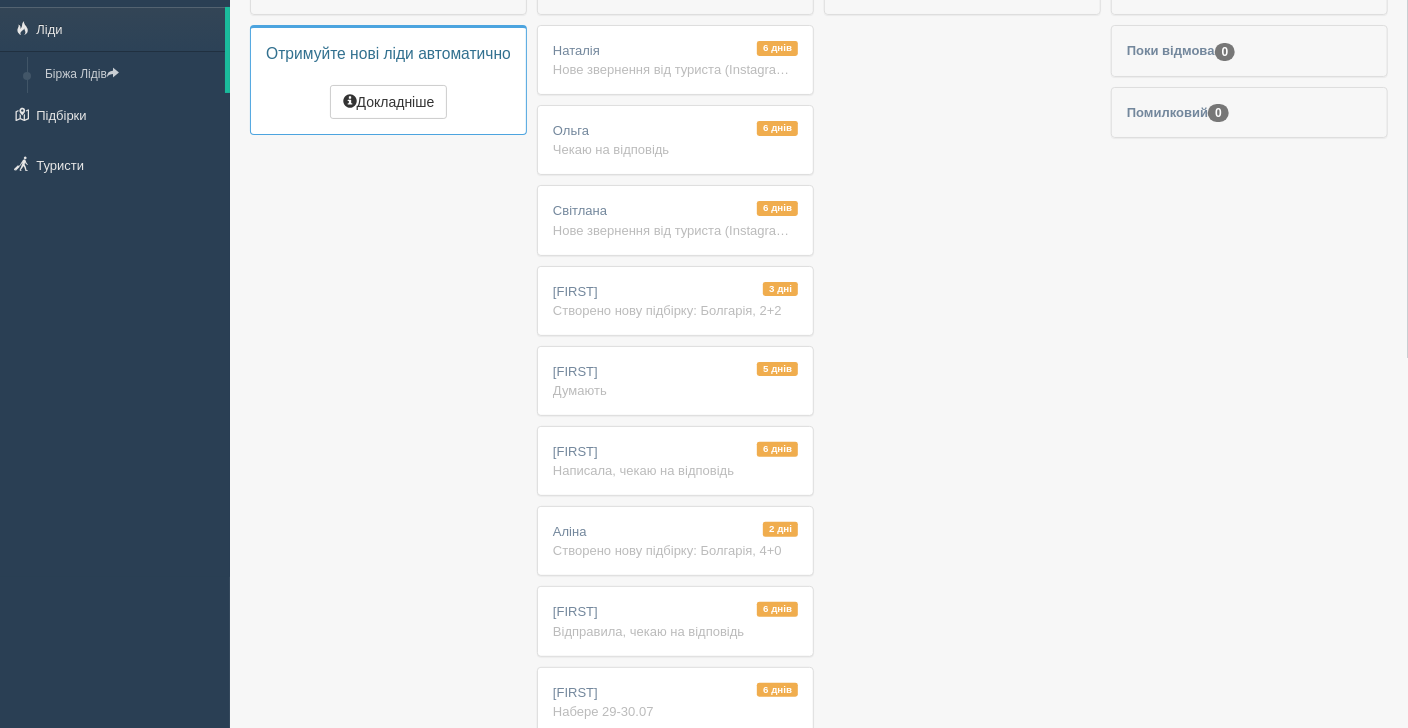 click on "Створено нову підбірку: Болгарія, 4+0" at bounding box center [675, 550] 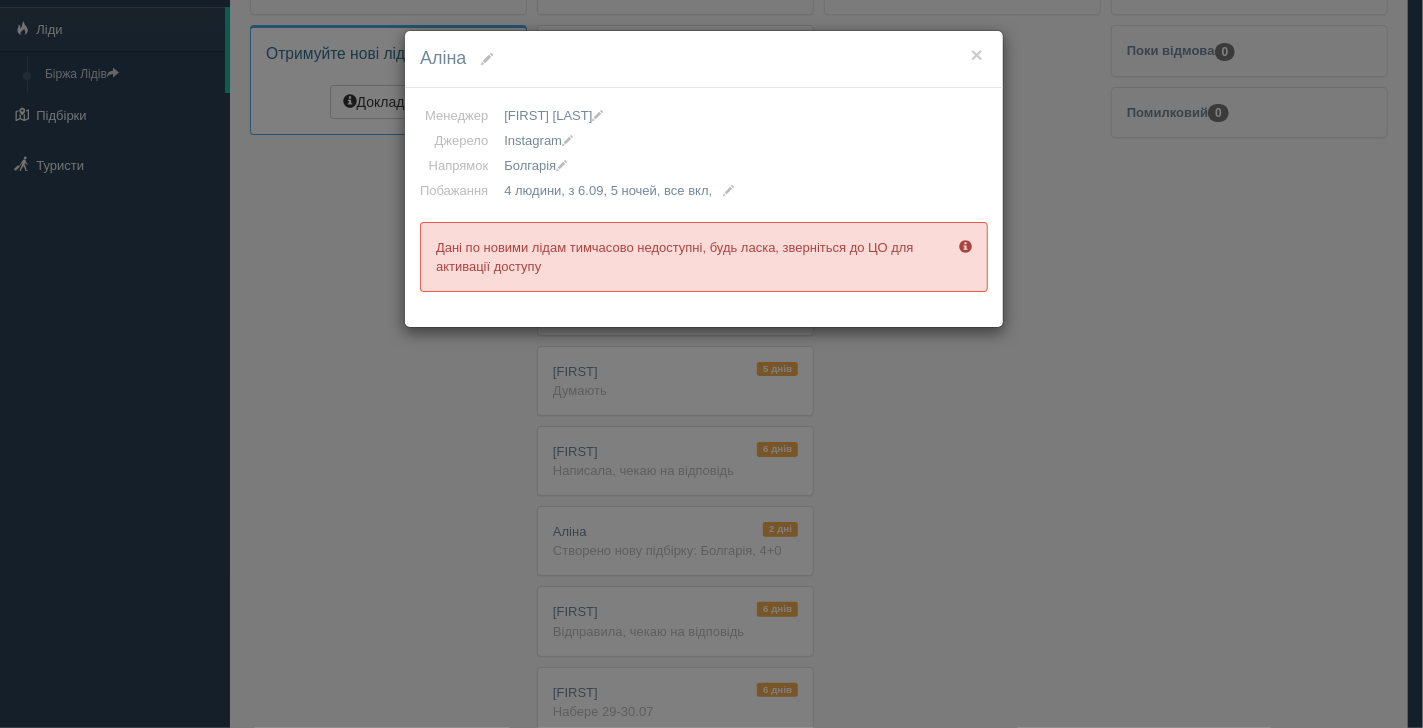 click on "×
Аліна
Менеджер
Анна Дарда
Екатерина Гайдученко
Олександра Дікунова
Олена Кравцова
Анна Дарда
Анна Дарда
Екатерина Гайдученко
Олександра Дікунова
Олена Кравцова
Анна Дарда
Джерело
Facebook
Instagram
Telegram
TikTok
Viber
YouTube
Біржа XO
Веб-сайт
Дзвінок
З вулиці
Інше джерело
Постійний турист
Постійний турист
Сайт" at bounding box center (711, 364) 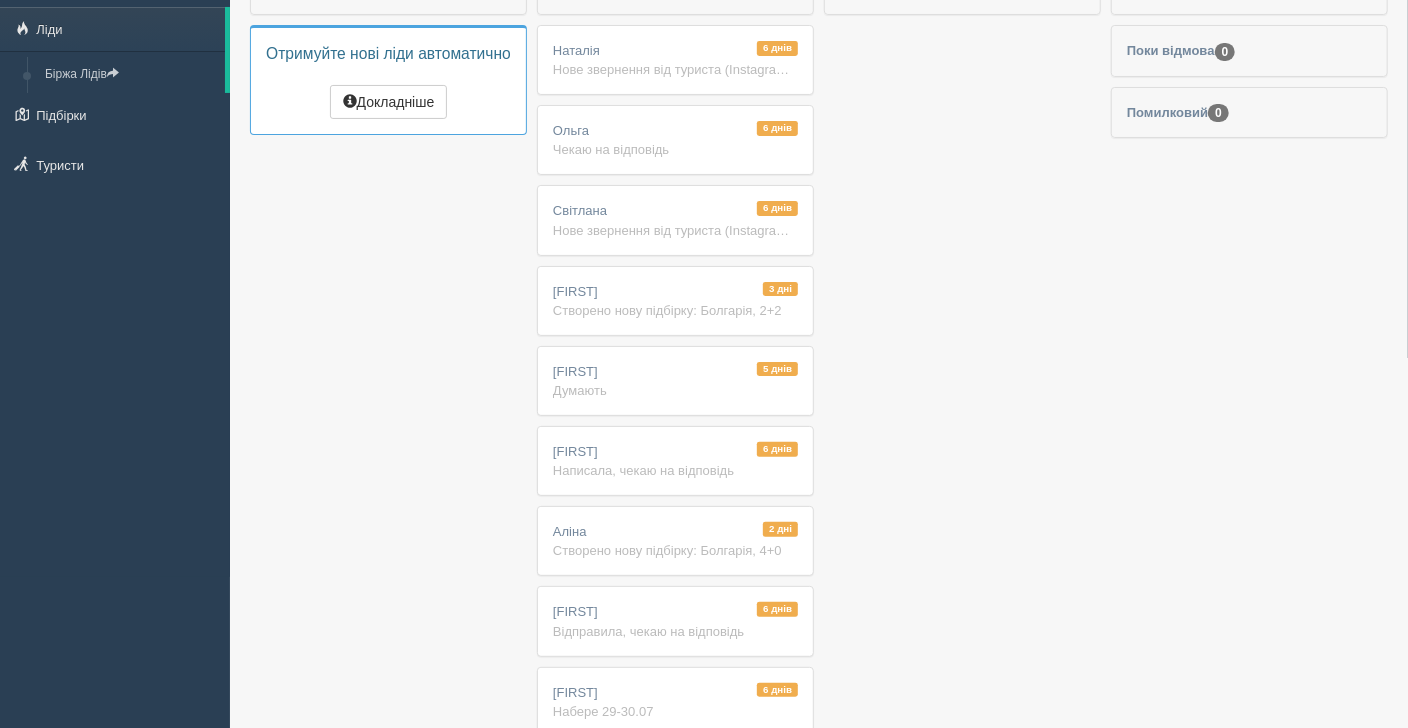 click on "Створено нову підбірку: Болгарія, 4+0" at bounding box center (675, 550) 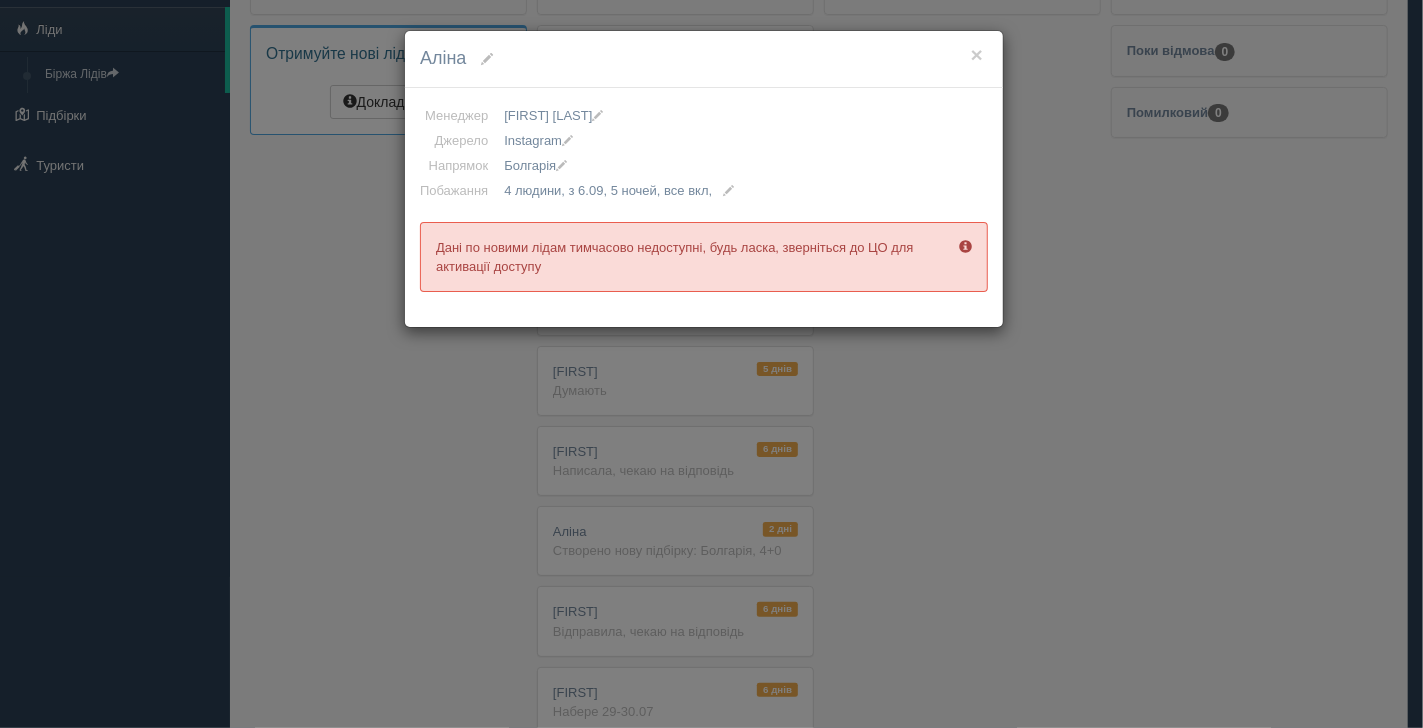 click at bounding box center (487, 59) 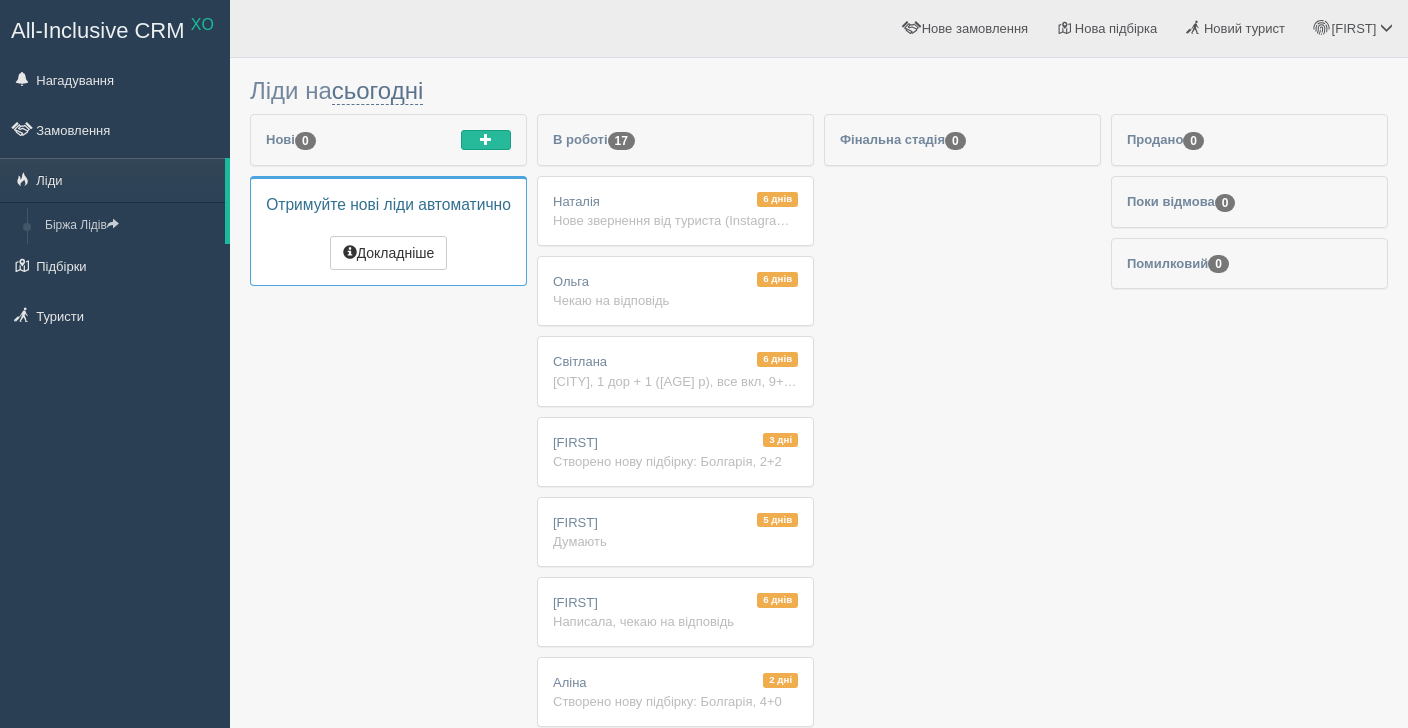 scroll, scrollTop: 0, scrollLeft: 0, axis: both 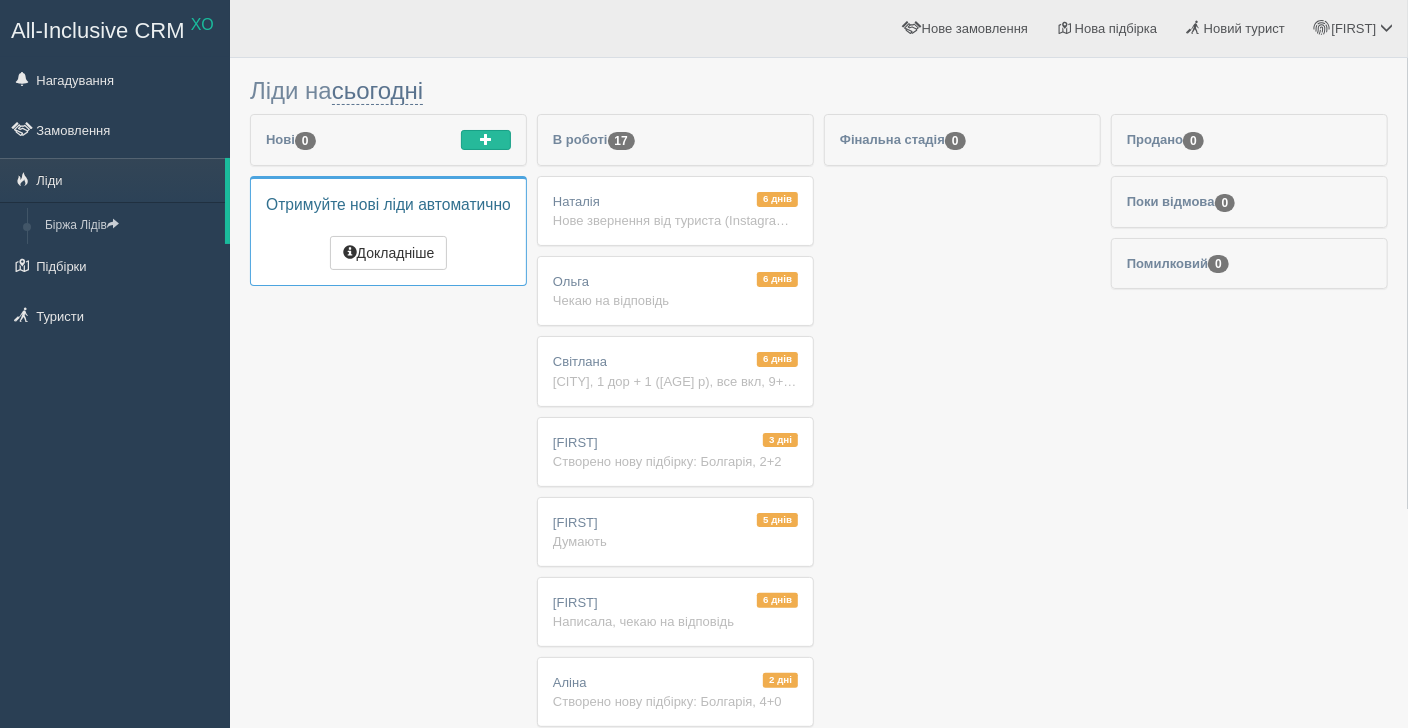 click on "6 днів      Наталія
Нове звернення від туриста (Instagram)
Дніпро, 2 дор., 11.08-17.08, все вкл, поближче до моря, 7 ночей, бюджетні варіанти" at bounding box center (675, 211) 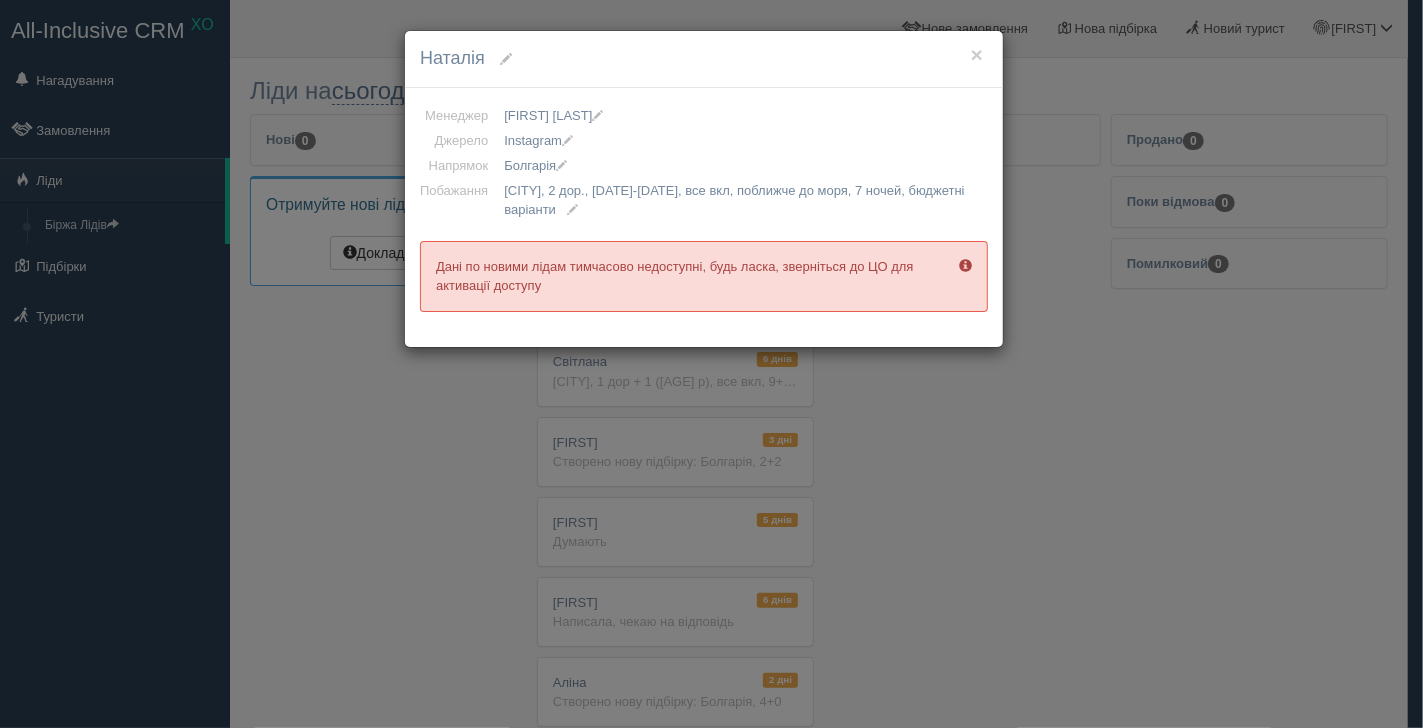 click on "×
[FIRST]
Менеджер
[FIRST] [LAST]
[FIRST] [LAST]
[FIRST] [LAST]
[FIRST] [LAST]
[FIRST] [LAST]
[FIRST] [LAST]
[FIRST] [LAST]
[FIRST] [LAST]
[FIRST] [LAST]
[FIRST] [LAST]
Джерело
Facebook
Instagram
Telegram
TikTok
Viber
YouTube
Біржа XO
Веб-сайт
Дзвінок
З вулиці
Інше джерело
Постійний турист
Постійний турист" at bounding box center [711, 364] 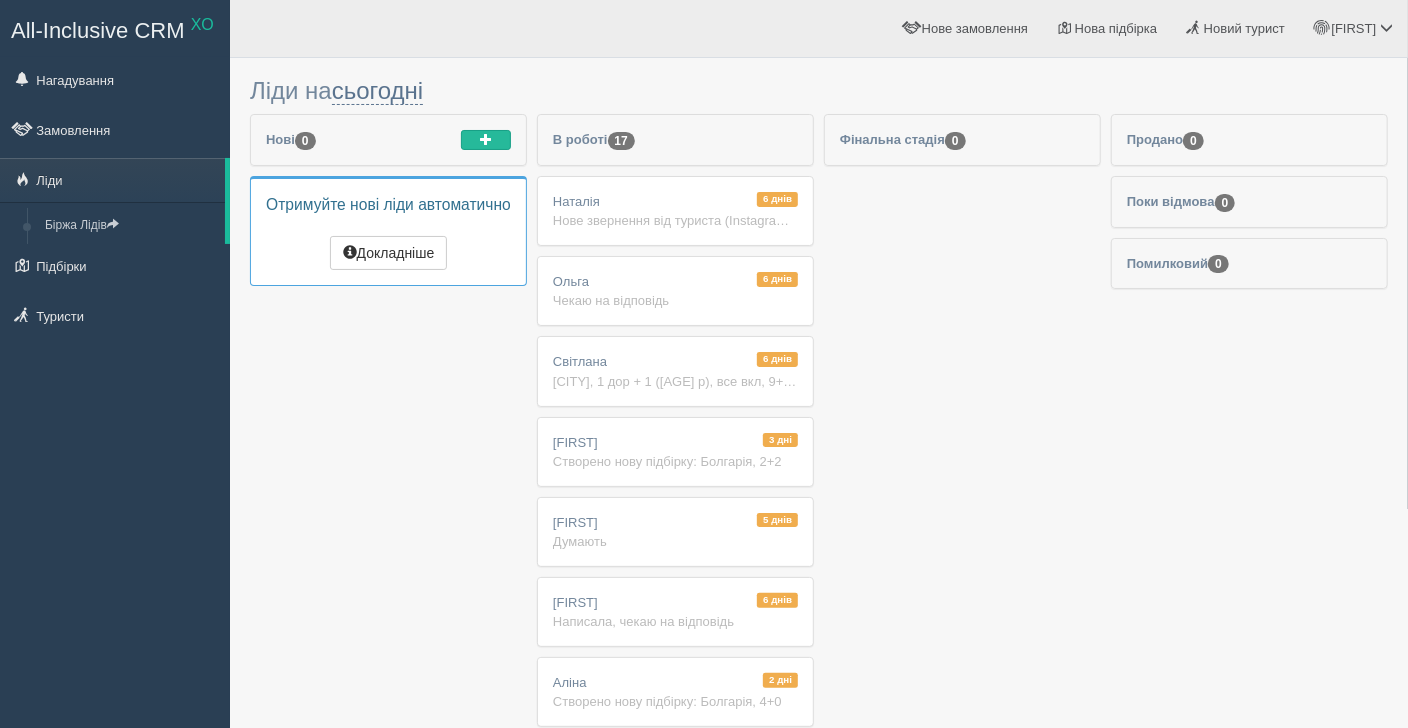 click on "6 днів      Ольга
Чекаю на відповідь" at bounding box center (675, 291) 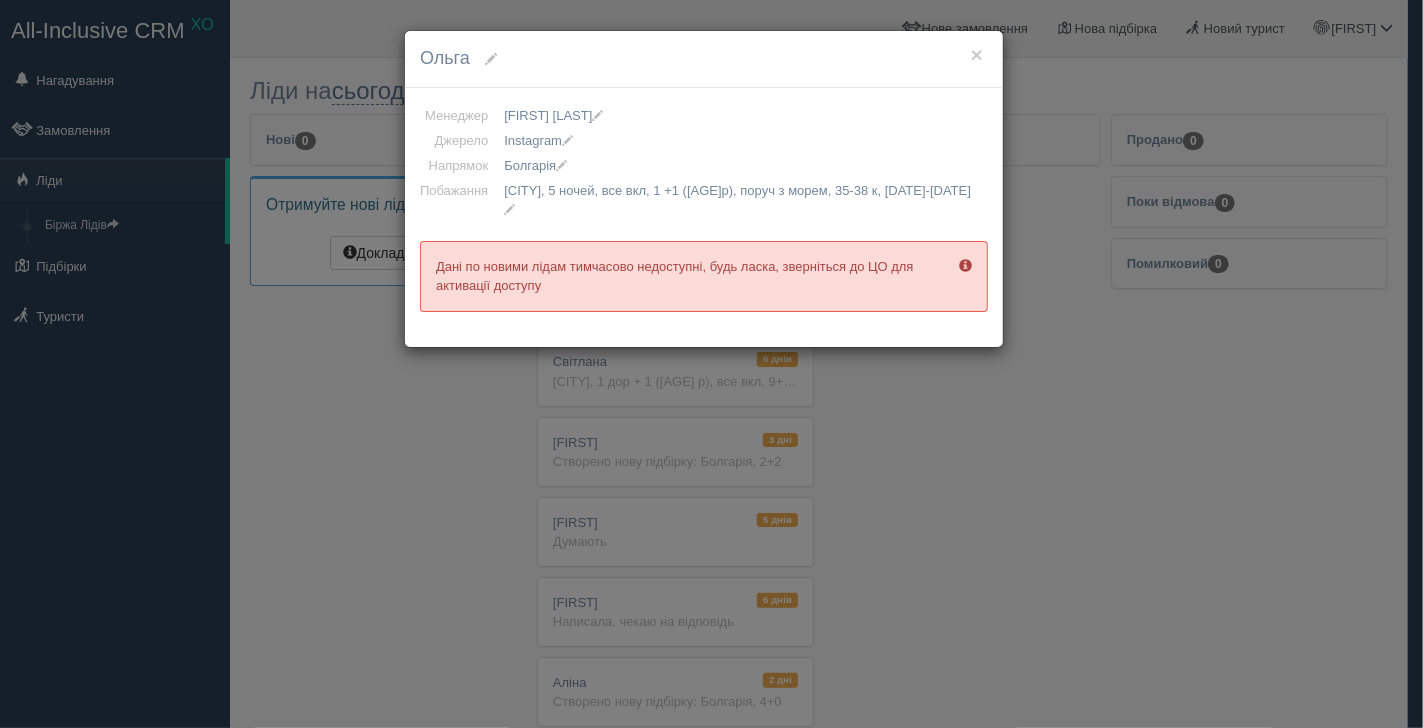 click on "×
Ольга
Менеджер
Анна Дарда
Екатерина Гайдученко
Олександра Дікунова
Олена Кравцова
Анна Дарда
Анна Дарда
Екатерина Гайдученко
Олександра Дікунова
Олена Кравцова
Анна Дарда
Джерело
Facebook
Instagram
Telegram
TikTok
Viber
YouTube
Біржа XO
Веб-сайт
Дзвінок
З вулиці
Інше джерело
Постійний турист
Постійний турист
Сайт" at bounding box center (711, 364) 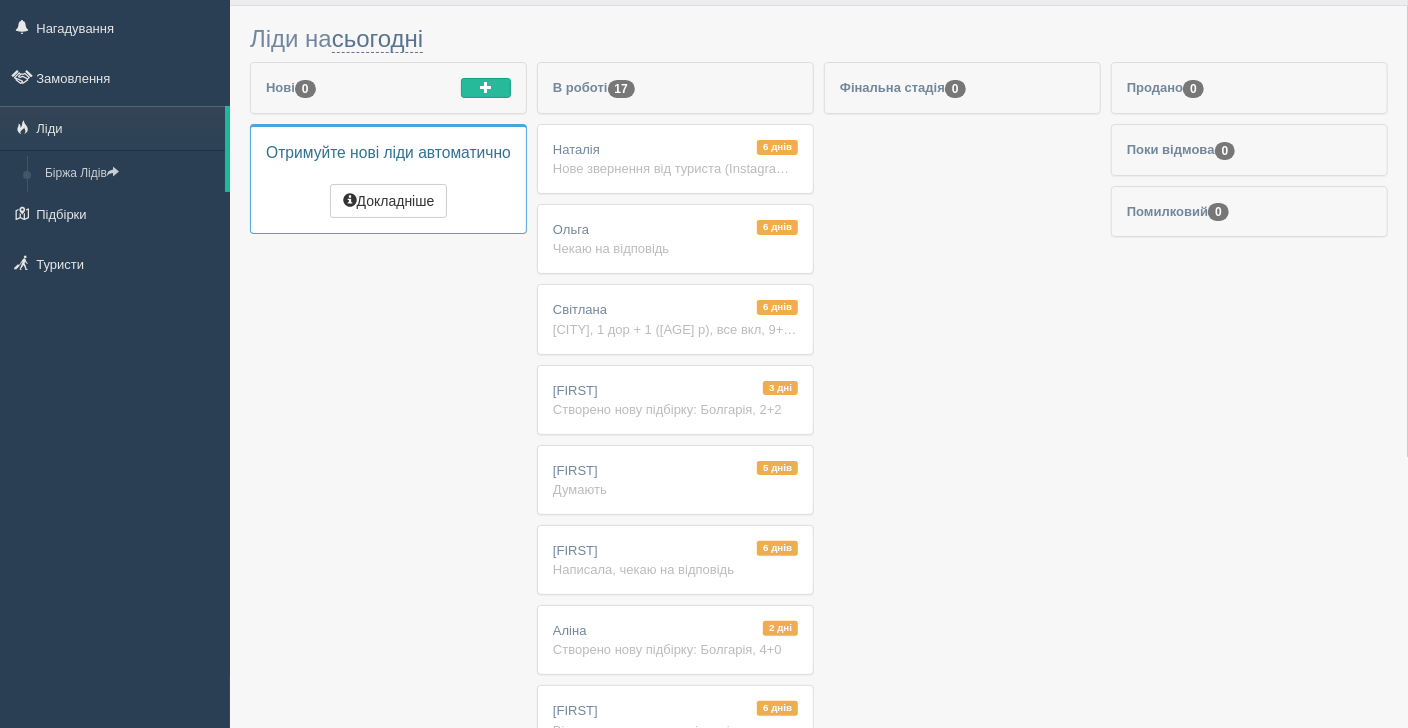 scroll, scrollTop: 0, scrollLeft: 0, axis: both 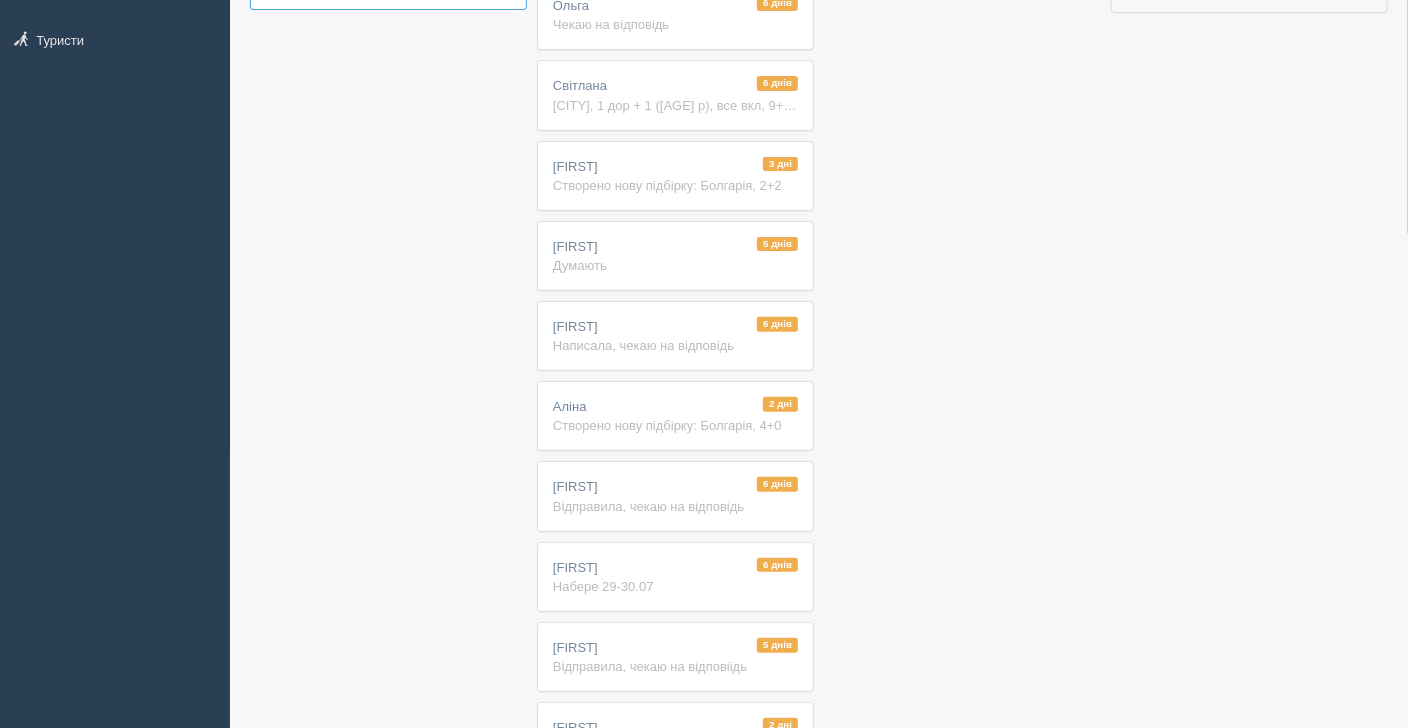 click on "Створено нову підбірку: Болгарія, 4+0" at bounding box center [675, 425] 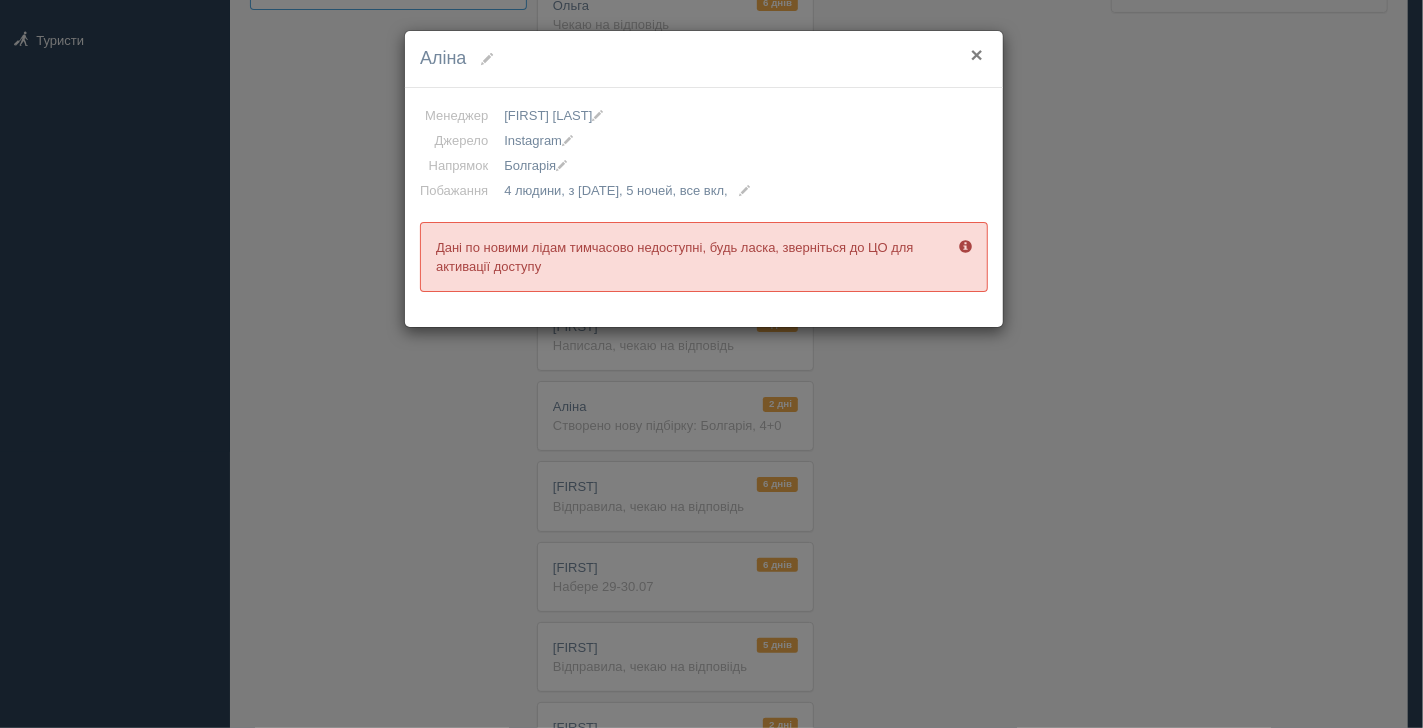 click on "×" at bounding box center (977, 54) 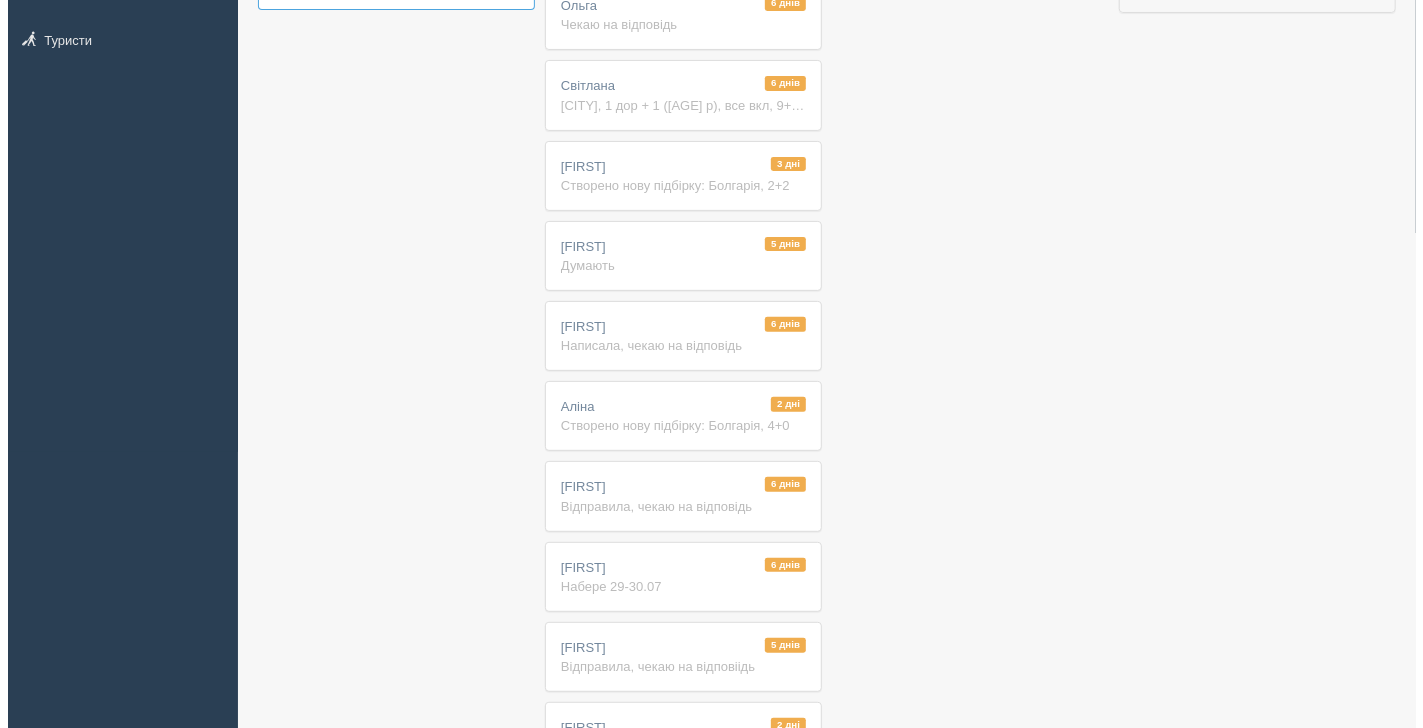 scroll, scrollTop: 0, scrollLeft: 0, axis: both 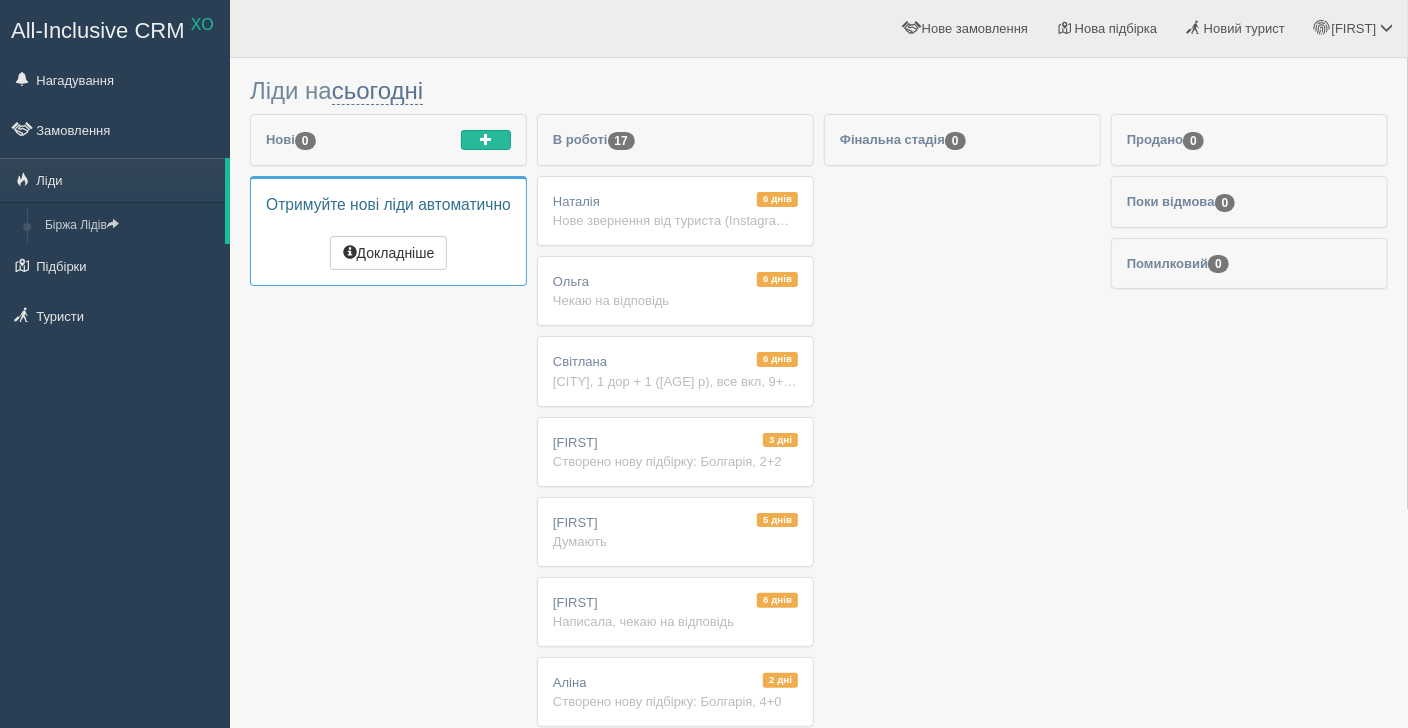 click on "[CITY], 2 дор., 11.08-17.08, все вкл, поближче до моря, 7 ночей, бюджетні варіанти" at bounding box center (675, 220) 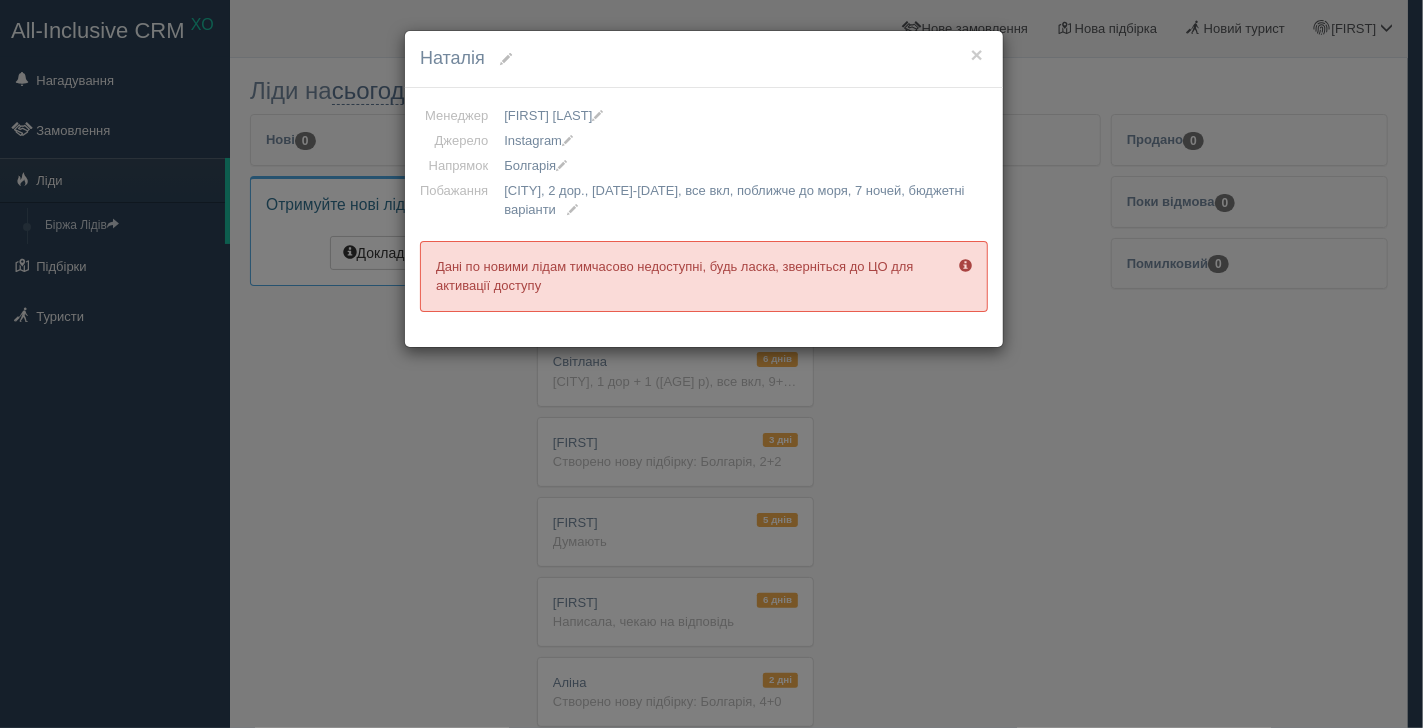 click at bounding box center (965, 265) 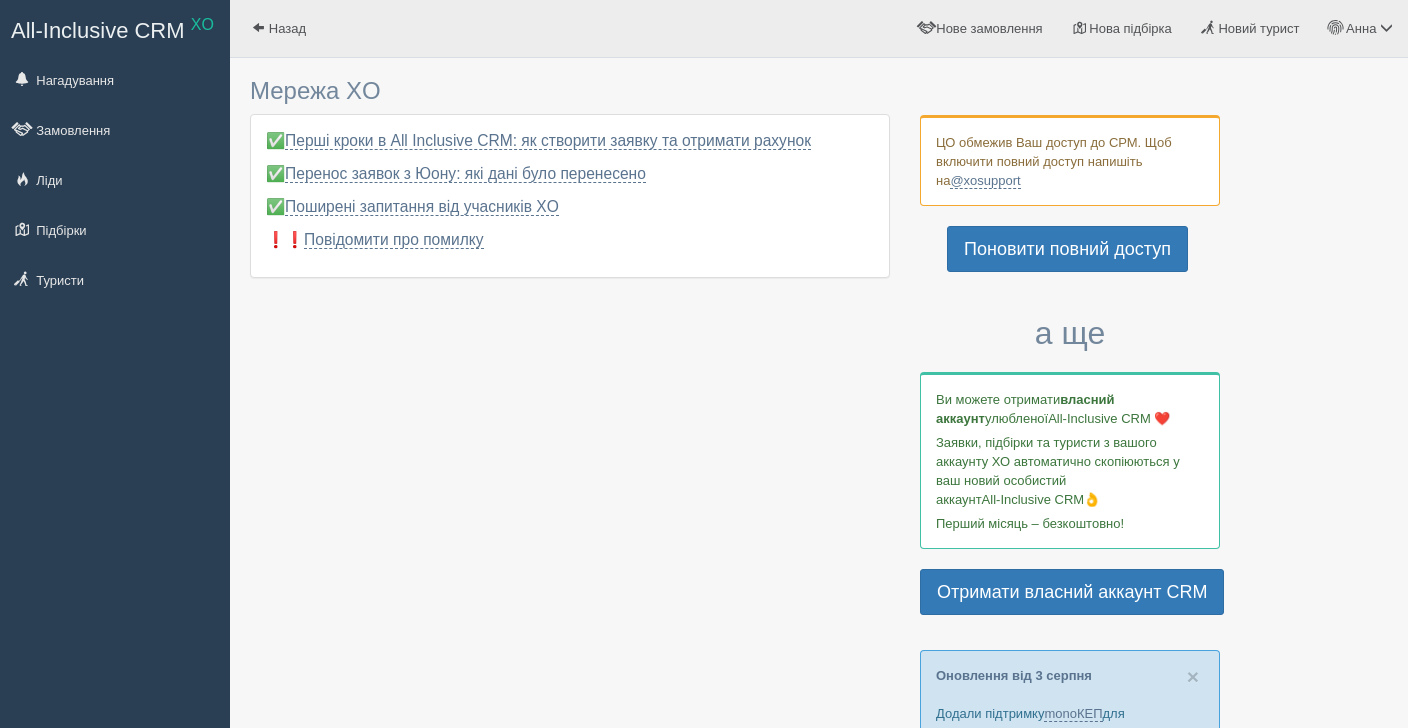 scroll, scrollTop: 0, scrollLeft: 0, axis: both 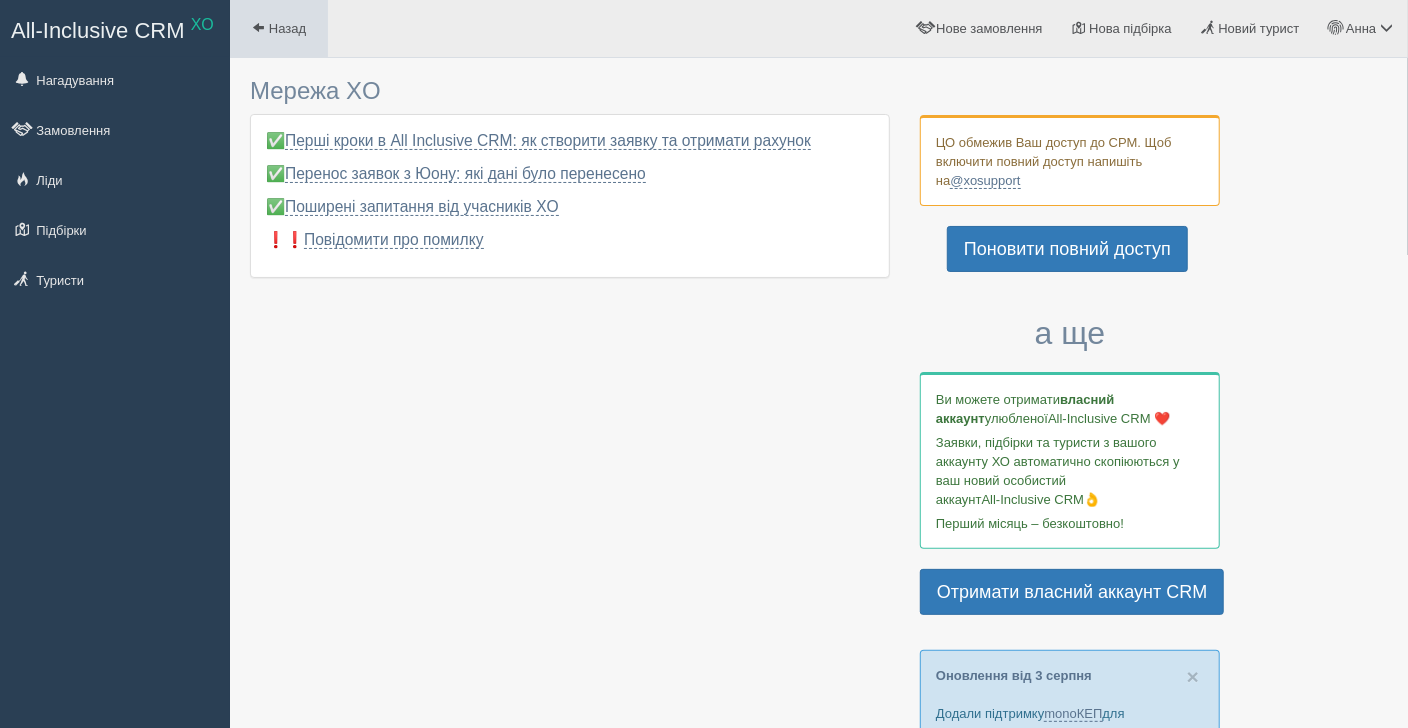 click on "Назад" at bounding box center (287, 28) 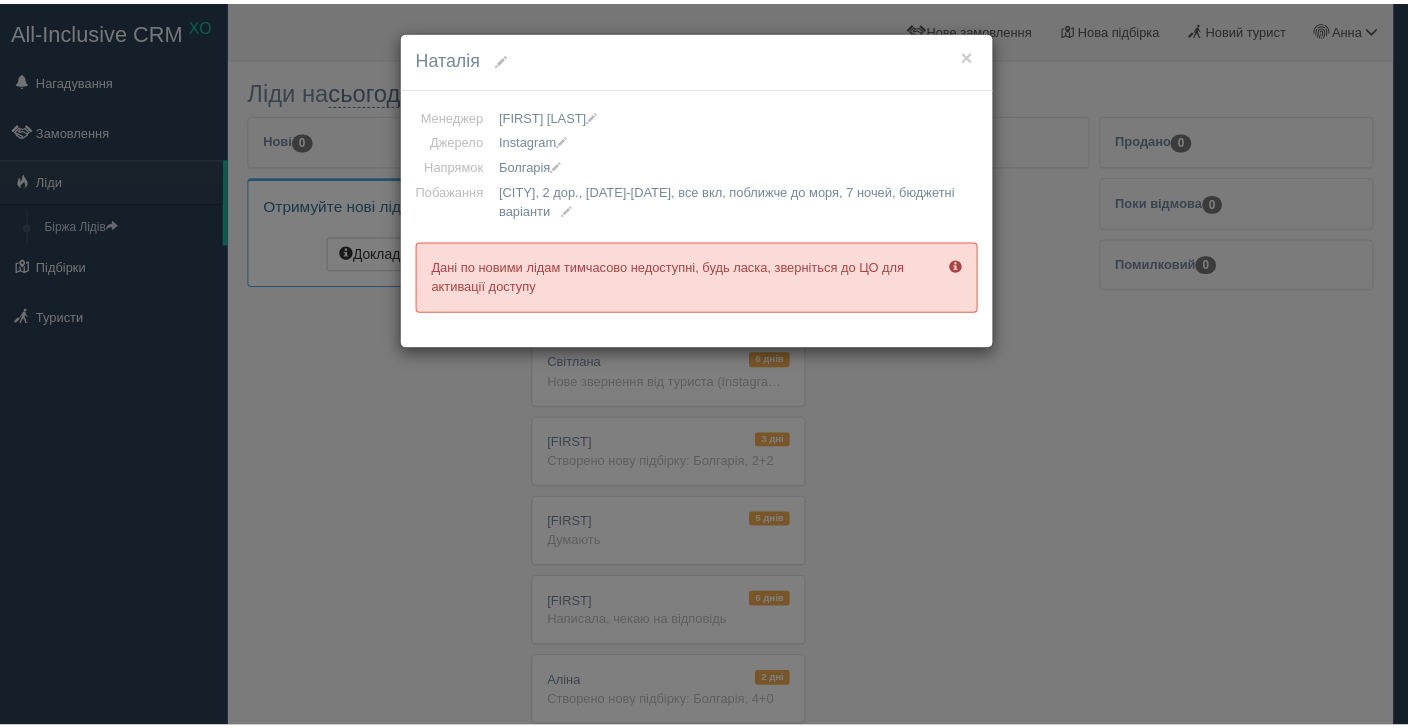 scroll, scrollTop: 0, scrollLeft: 0, axis: both 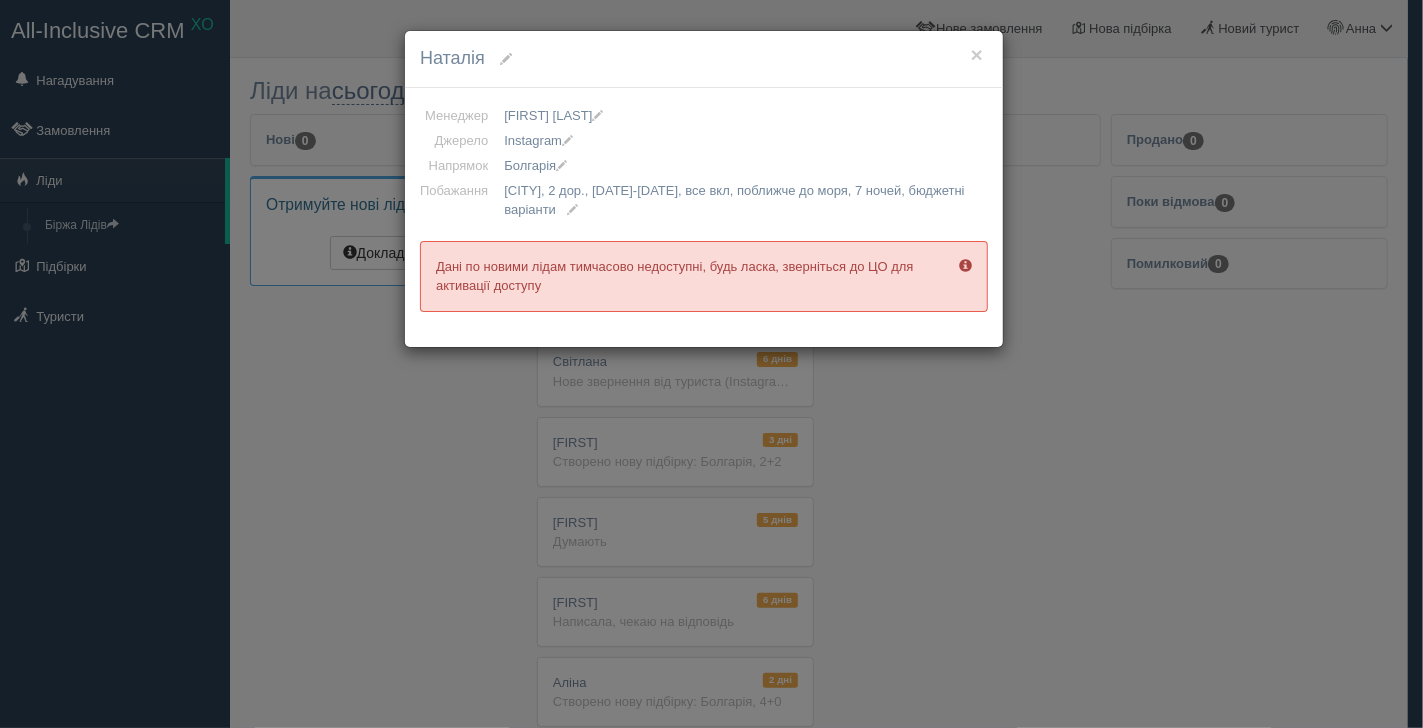 click on "×
[FIRST]
Менеджер
[FIRST] [LAST]
[FIRST] [LAST]
[FIRST] [LAST]
[FIRST] [LAST]
[FIRST] [LAST]
[FIRST] [LAST]
[FIRST] [LAST]
[FIRST] [LAST]
[FIRST] [LAST]
[FIRST] [LAST]
Джерело
Facebook
Instagram
Telegram
TikTok
Viber
YouTube
Біржа XO
Веб-сайт
Дзвінок
З вулиці
Інше джерело
Постійний турист
Постійний турист" at bounding box center (711, 364) 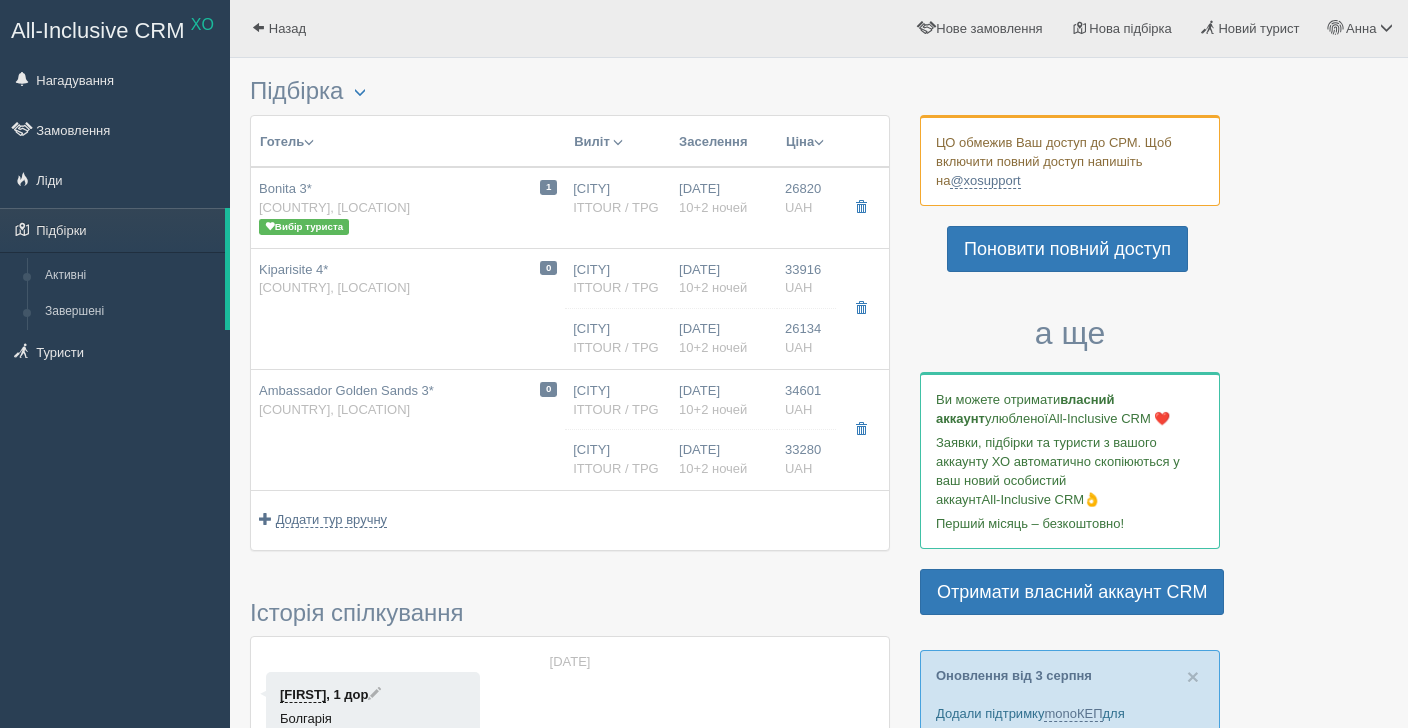 scroll, scrollTop: 0, scrollLeft: 0, axis: both 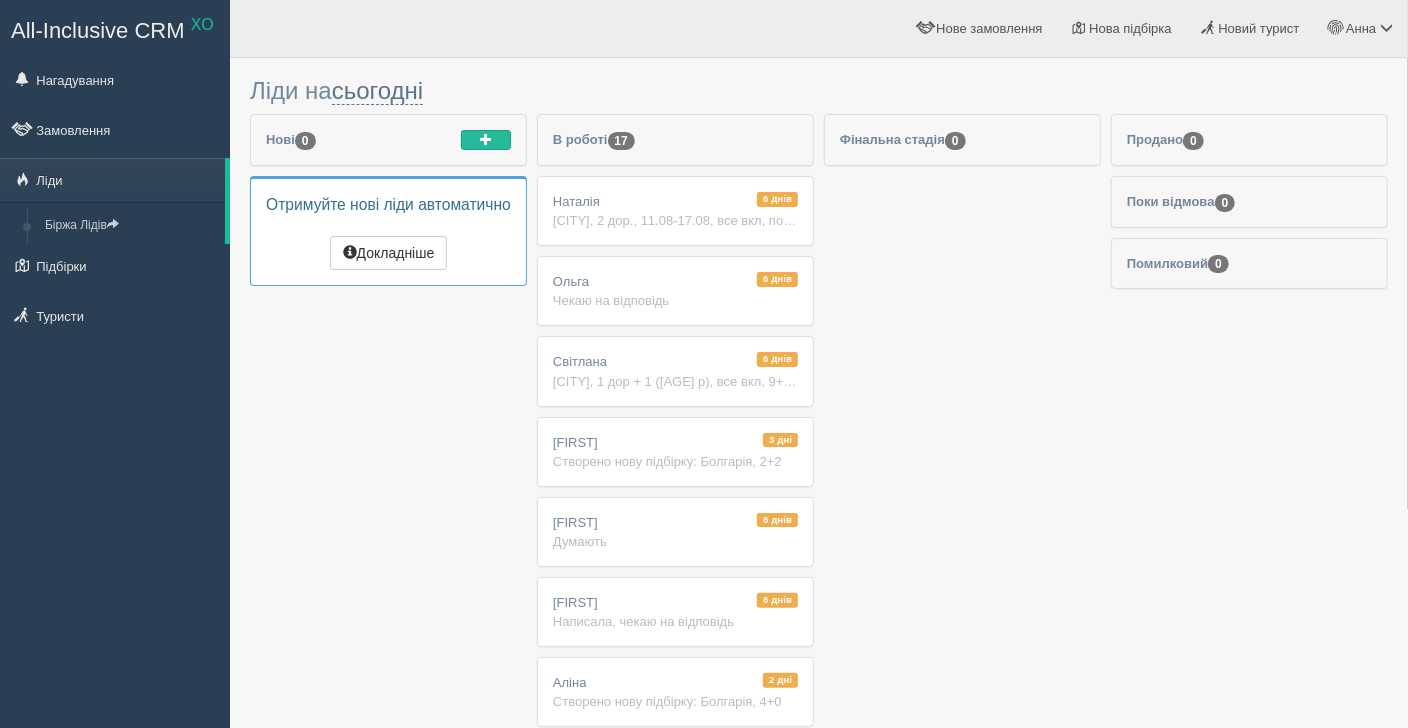 click on "[CITY], 2 дор., 11.08-17.08, все вкл, поближче до моря, 7 ночей, бюджетні варіанти" at bounding box center (675, 220) 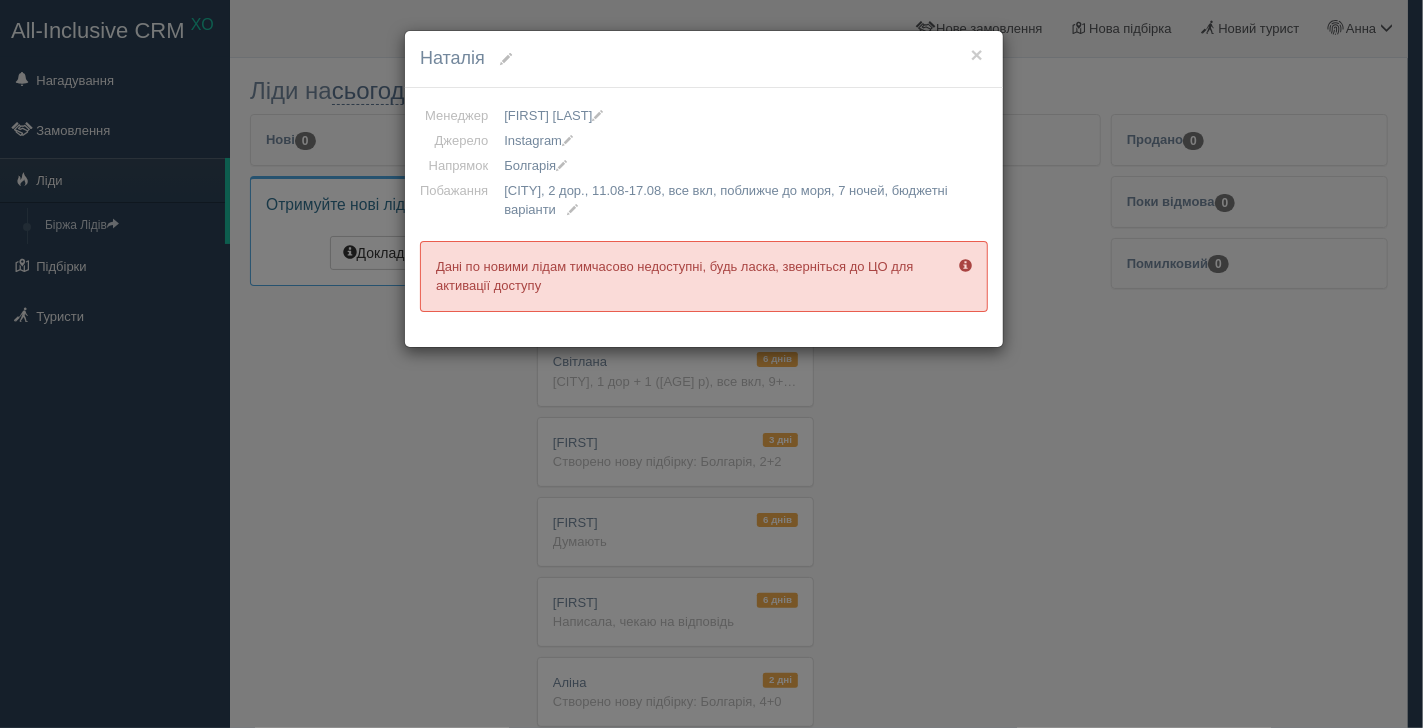 click on "×
[FIRST]
Менеджер
[FIRST] [LAST]
[FIRST] [LAST]
[FIRST] [LAST]
[FIRST] [LAST]
[FIRST] [LAST]
[FIRST] [LAST]
[FIRST] [LAST]
[FIRST] [LAST]
[FIRST] [LAST]
[FIRST] [LAST]
Джерело
Facebook
Instagram
Telegram
TikTok
Viber
YouTube
Біржа XO
Веб-сайт
Дзвінок
З вулиці
Інше джерело
Постійний турист
Постійний турист" at bounding box center (711, 364) 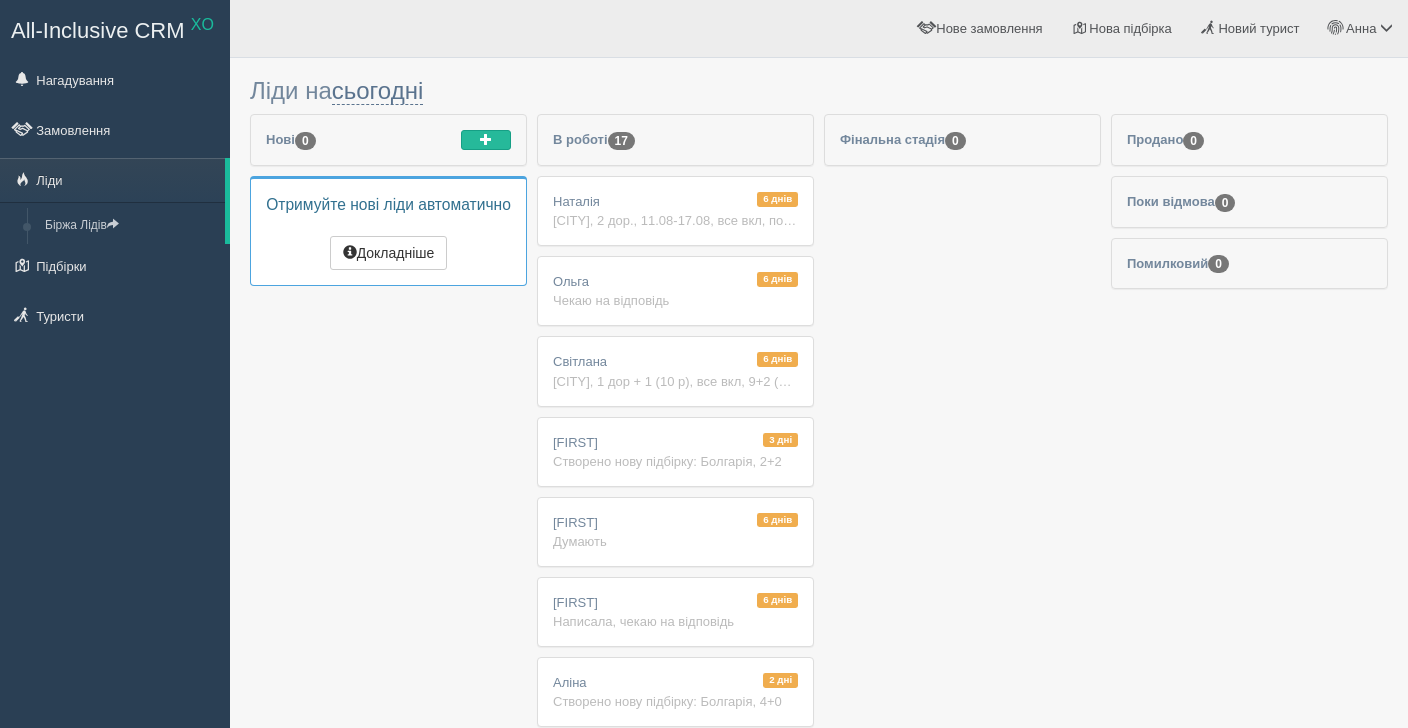 scroll, scrollTop: 0, scrollLeft: 0, axis: both 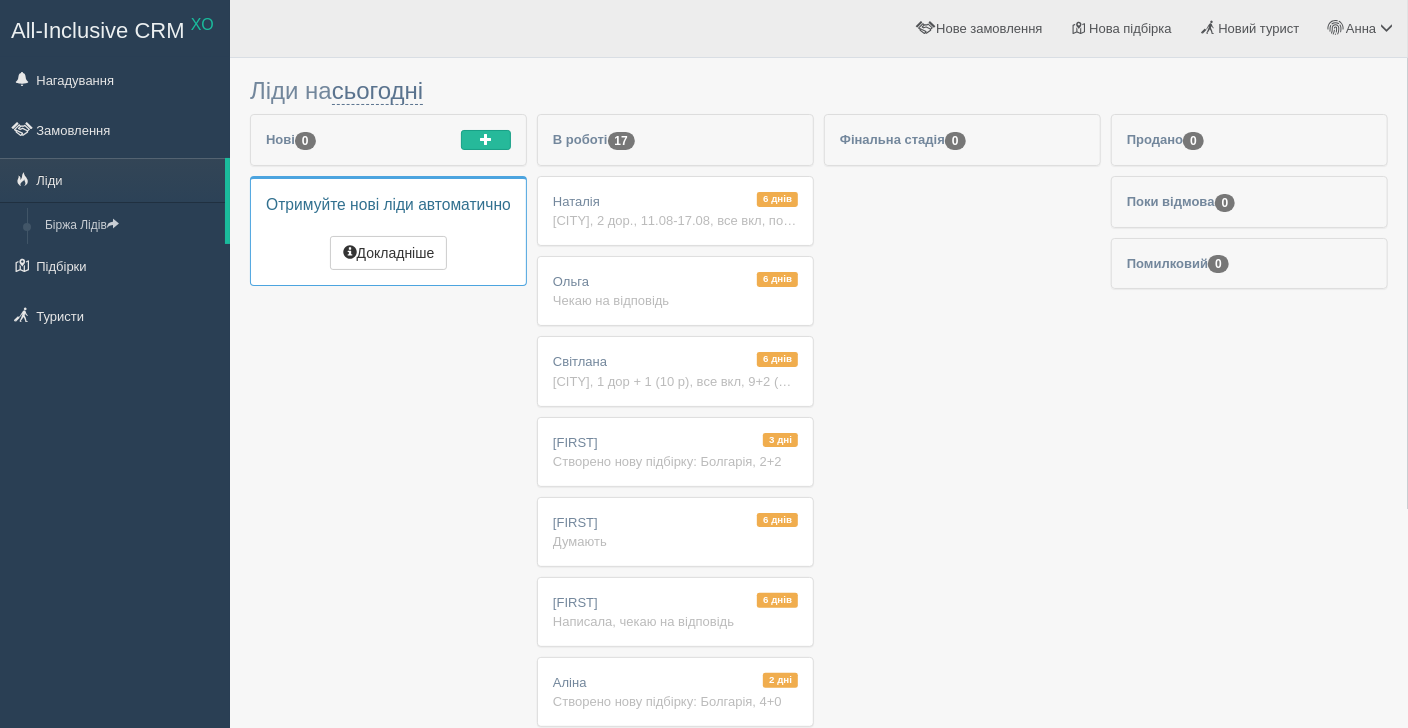click on "[CITY], 2 дор., 11.08-17.08, все вкл, поближче до моря, 7 ночей, бюджетні варіанти" at bounding box center (675, 220) 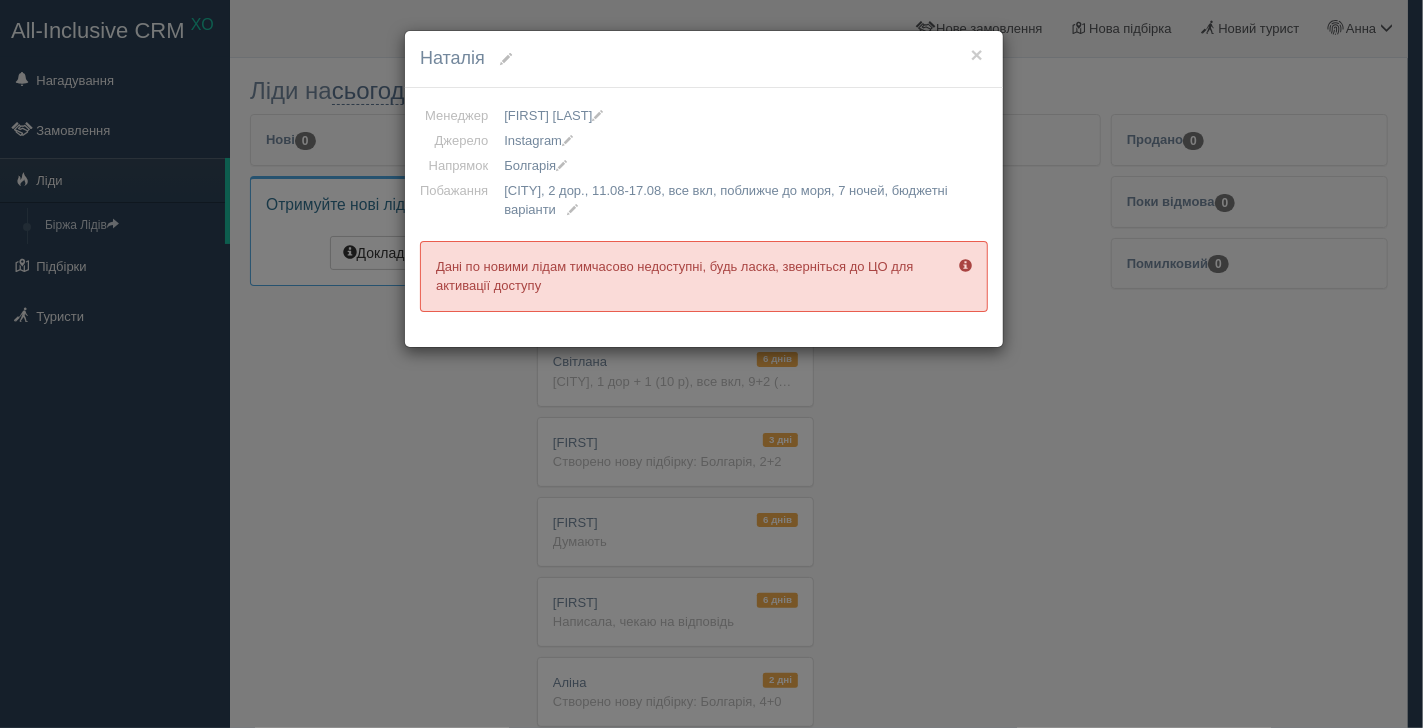 click on "×
[FIRST]
Менеджер
[FIRST] [LAST]
[FIRST] [LAST]
[FIRST] [LAST]
[FIRST] [LAST]
[FIRST] [LAST]
[FIRST] [LAST]
[FIRST] [LAST]
[FIRST] [LAST]
[FIRST] [LAST]
[FIRST] [LAST]
Джерело
Facebook
Instagram
Telegram
TikTok
Viber
YouTube
Біржа XO
Веб-сайт
Дзвінок
З вулиці
Інше джерело
Постійний турист
Постійний турист" at bounding box center [711, 364] 